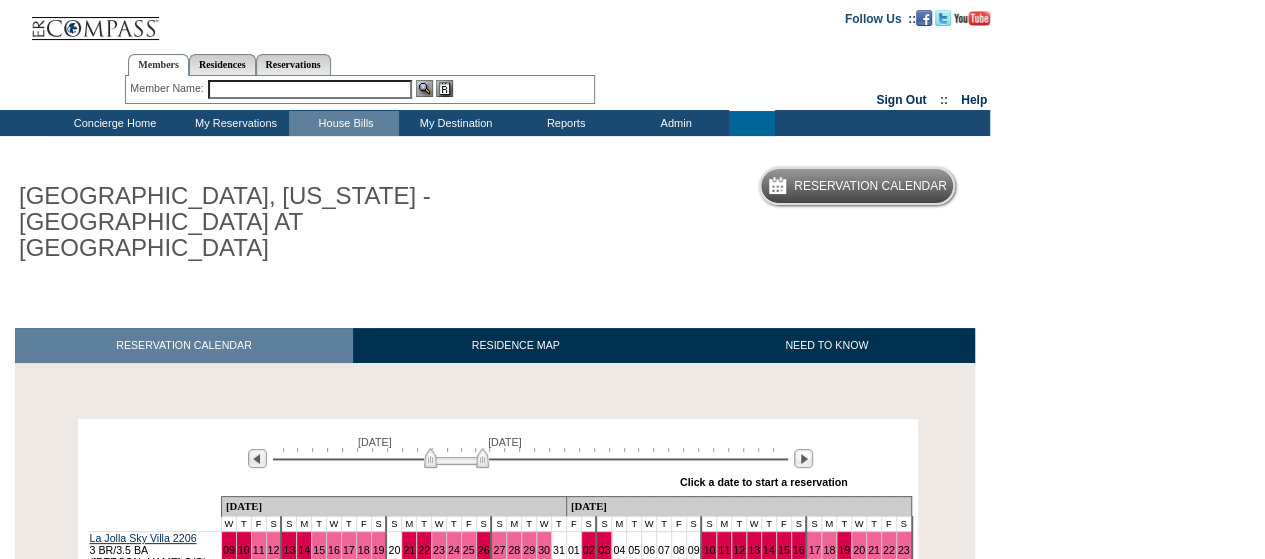 scroll, scrollTop: 100, scrollLeft: 0, axis: vertical 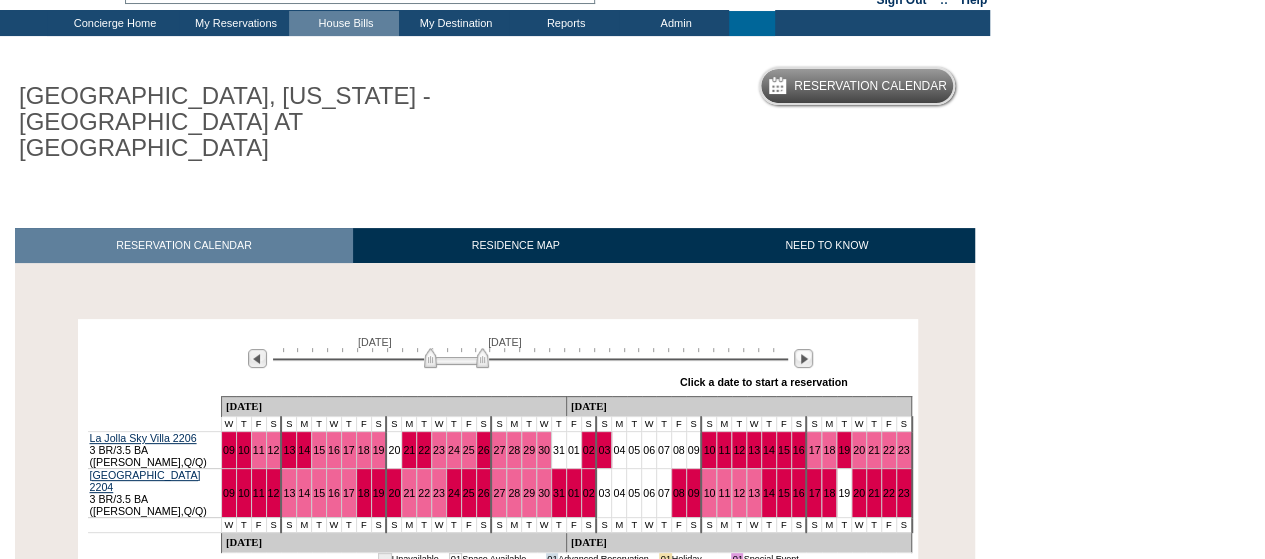 click at bounding box center [487, 186] 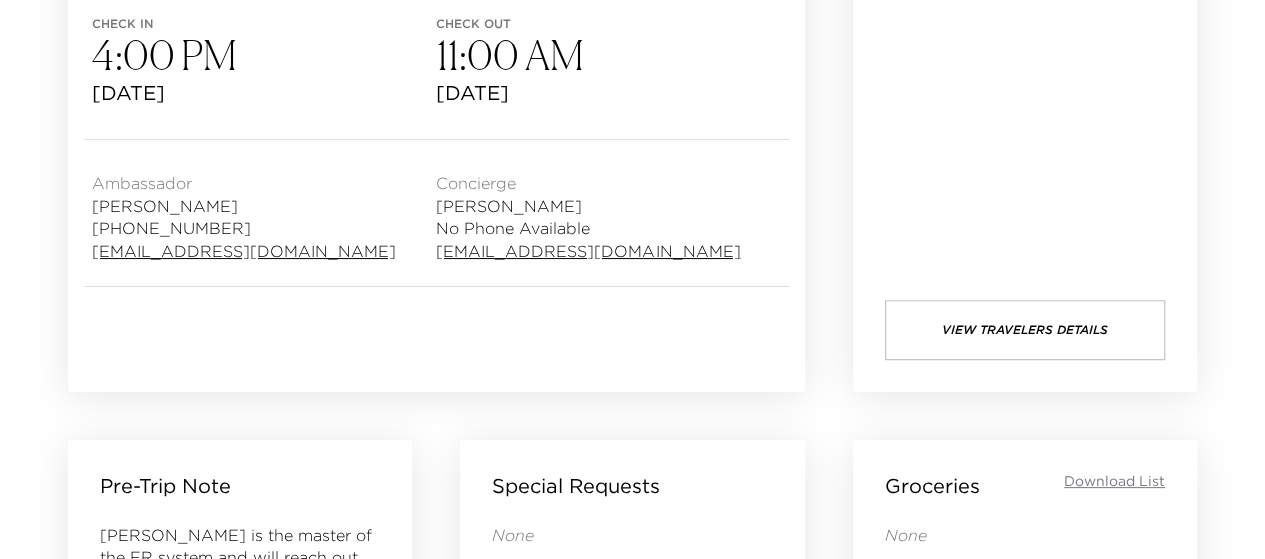 scroll, scrollTop: 900, scrollLeft: 0, axis: vertical 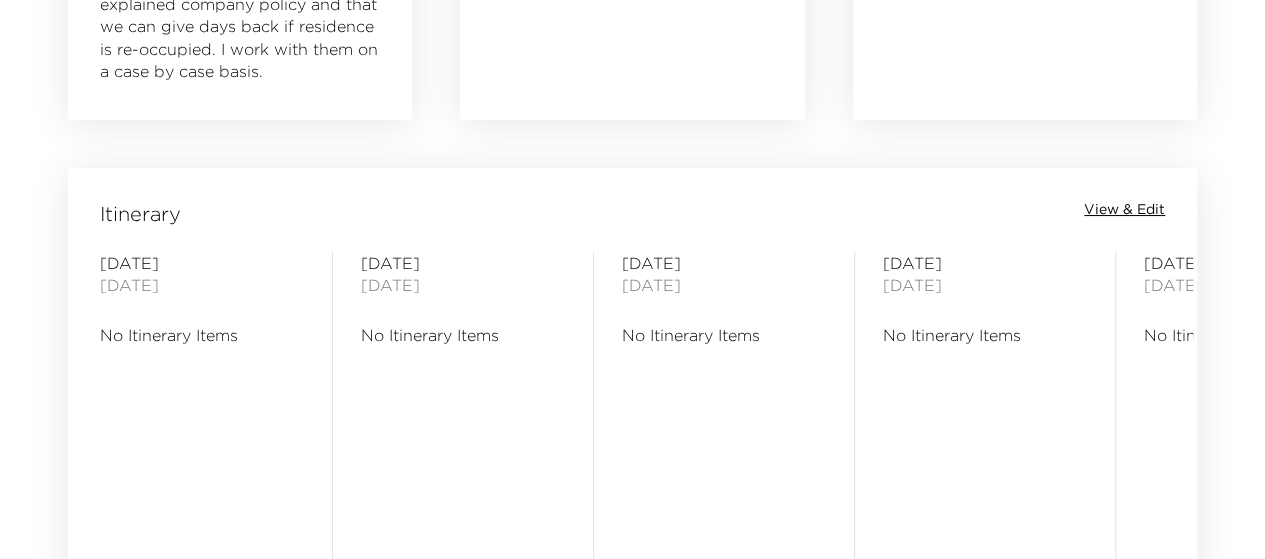 click on "View & Edit" at bounding box center [1124, 210] 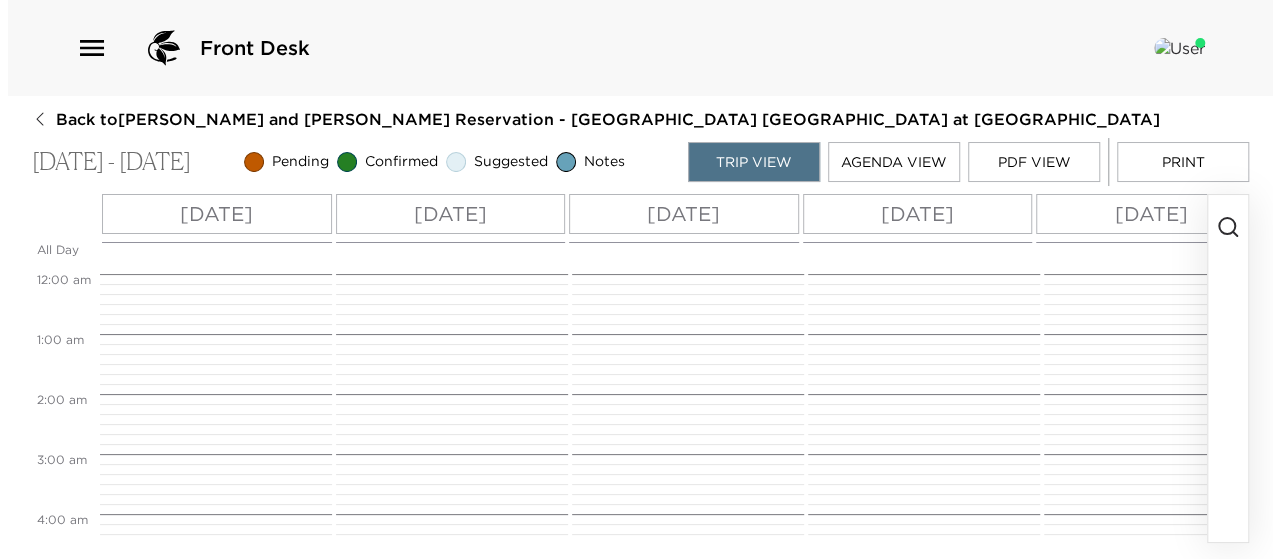 scroll, scrollTop: 0, scrollLeft: 0, axis: both 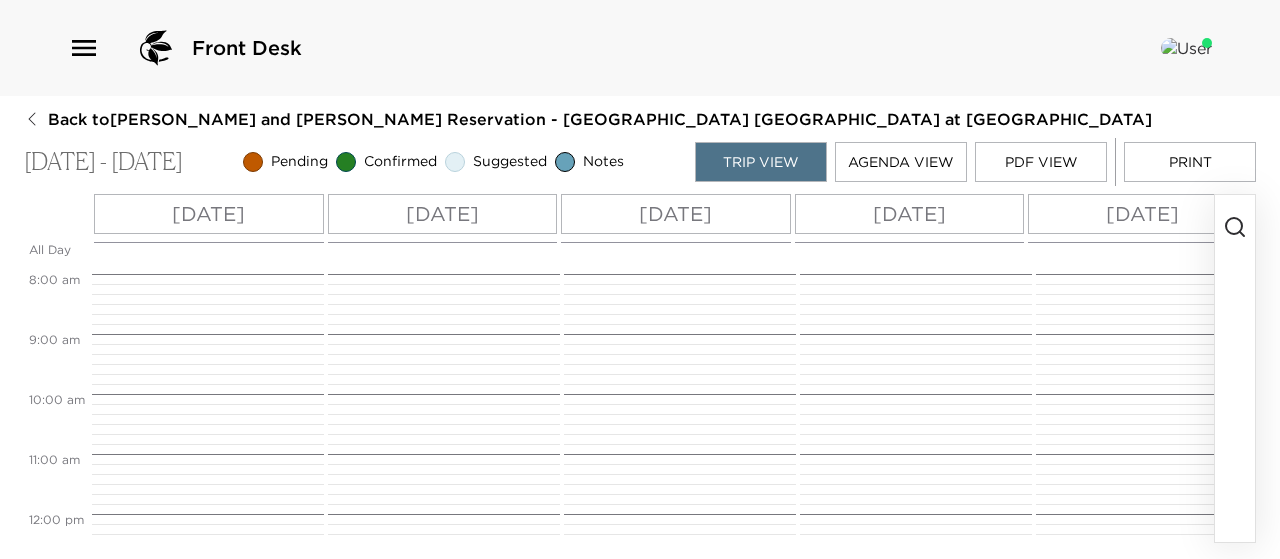 click on "[DATE]" at bounding box center (208, 214) 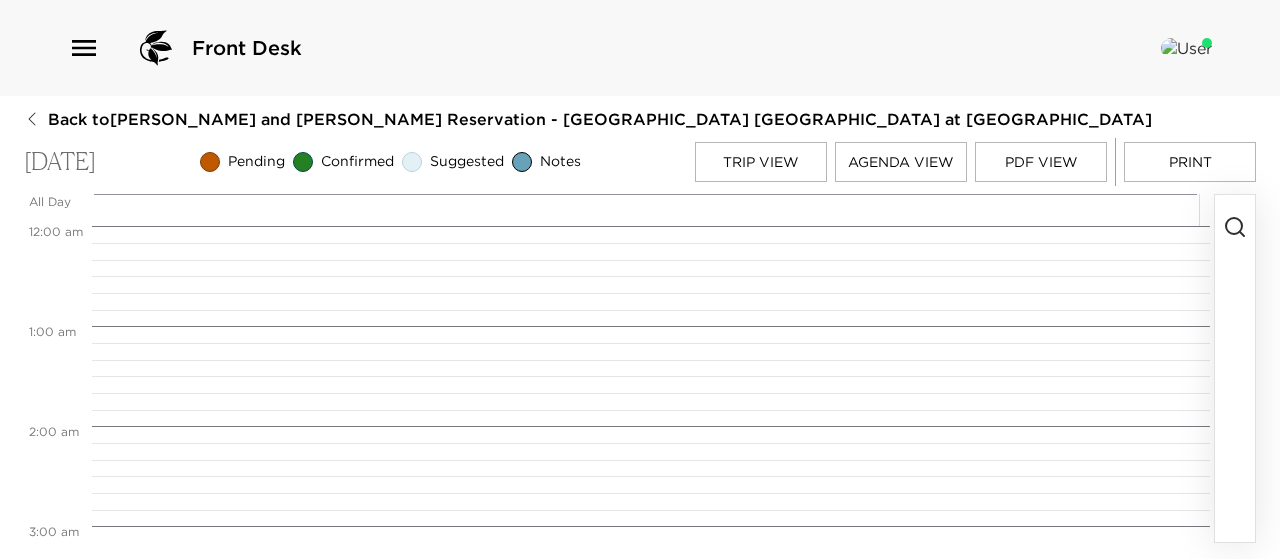 scroll, scrollTop: 800, scrollLeft: 0, axis: vertical 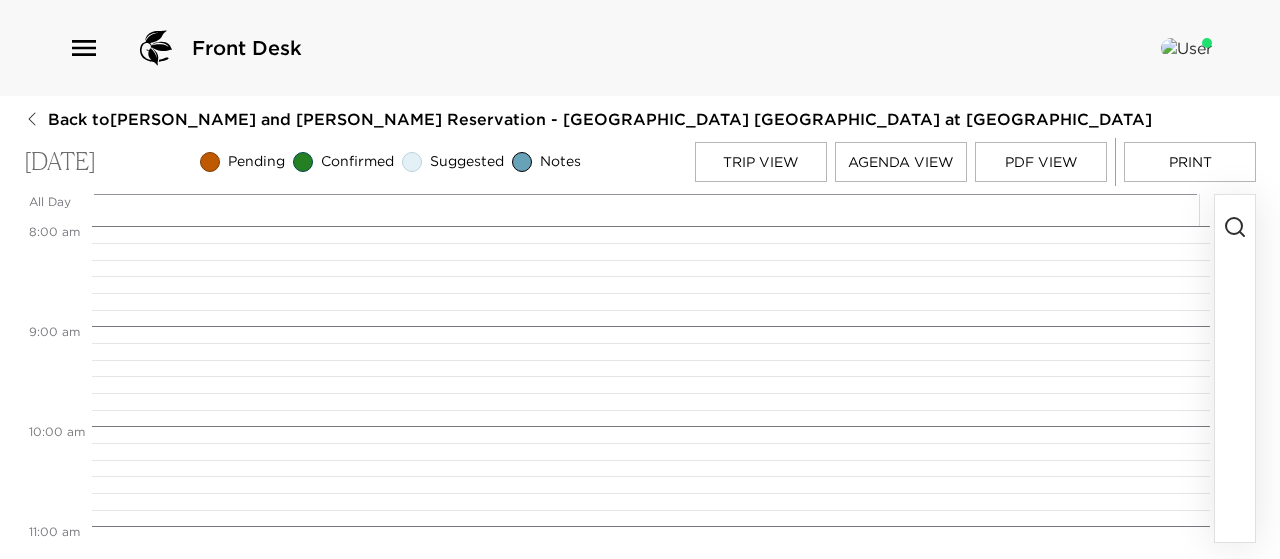 click 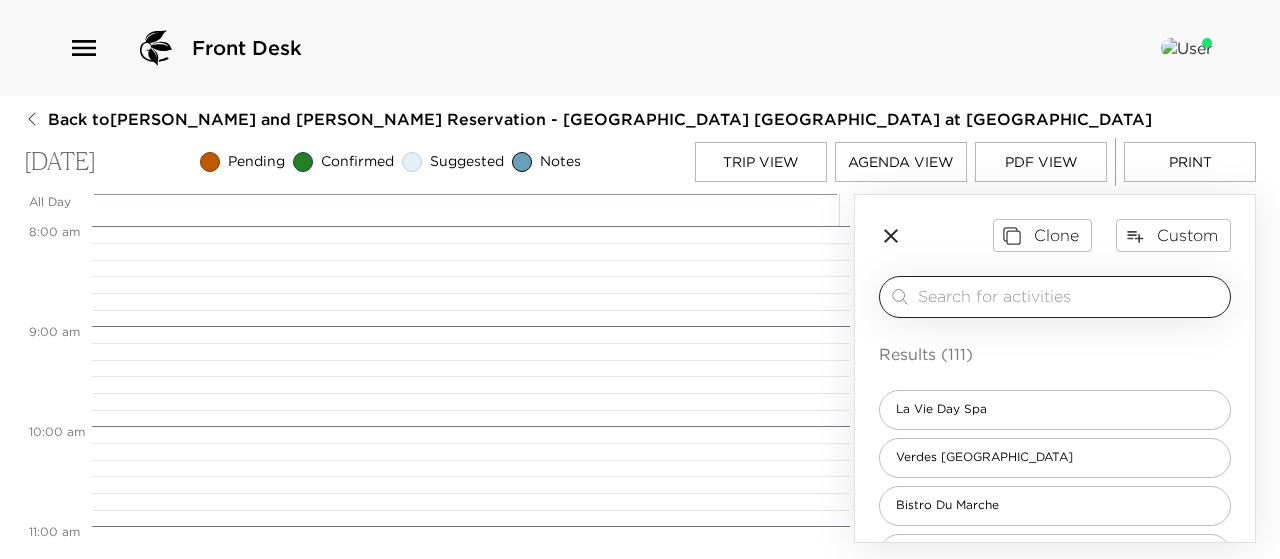 click at bounding box center (1070, 296) 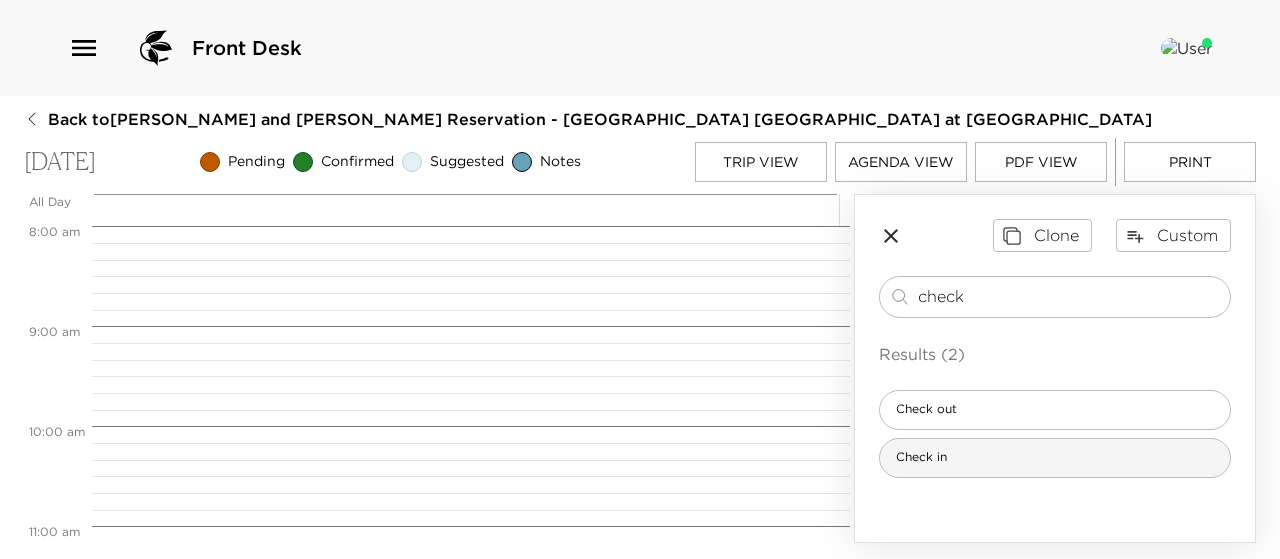 type on "check" 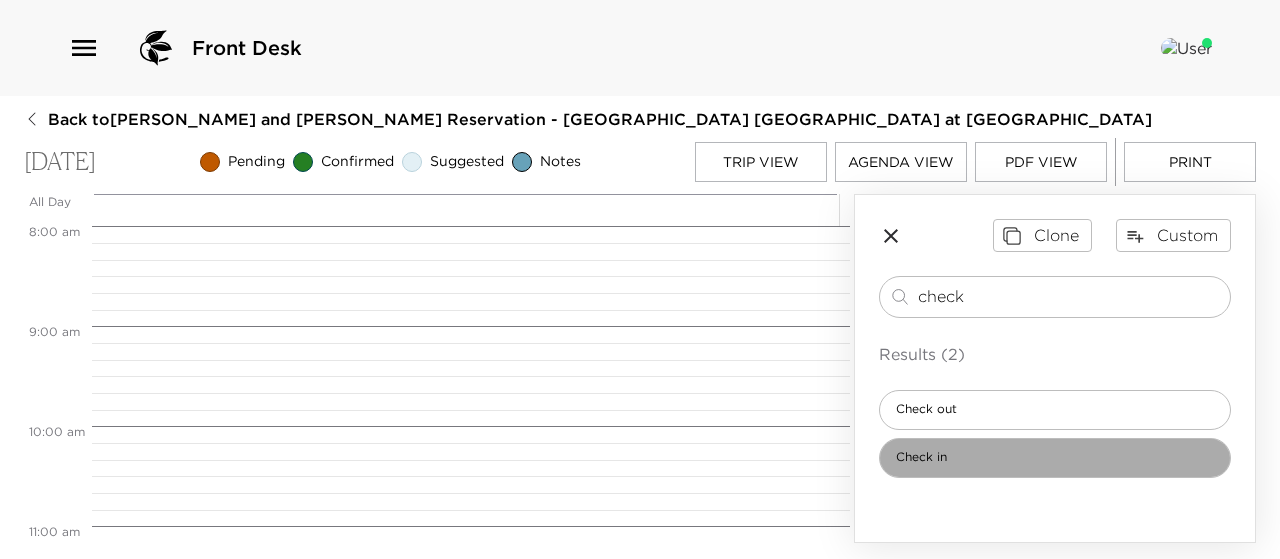 click on "Check in" at bounding box center (1055, 458) 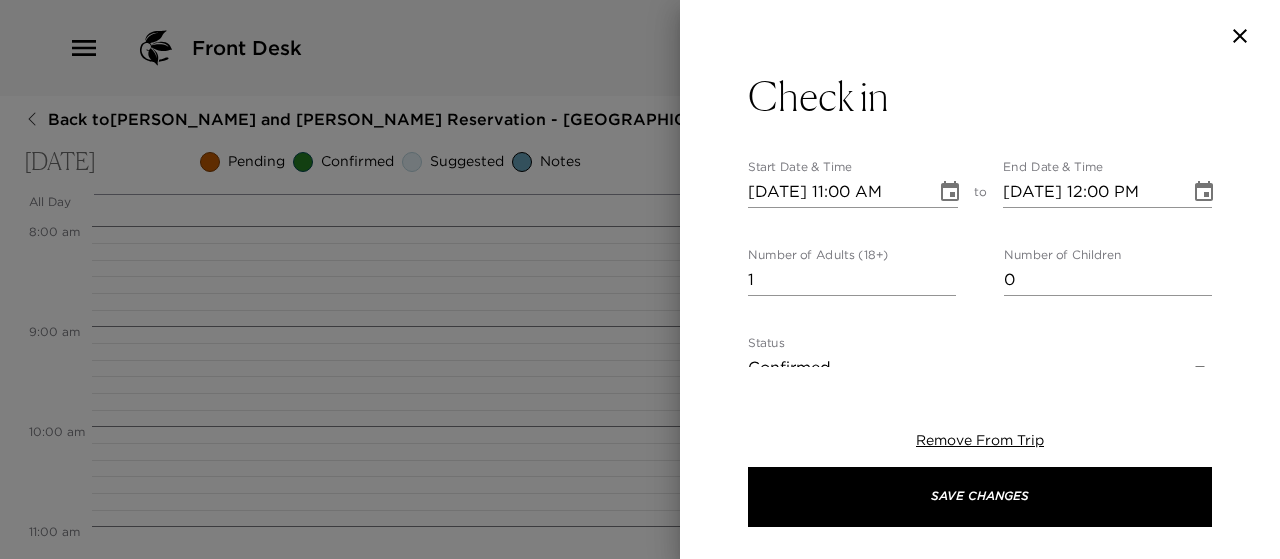 type on "Welcome to [GEOGRAPHIC_DATA] at [GEOGRAPHIC_DATA]!
Check-in time is at 4:00pm.
[PERSON_NAME] will be onsite to greet you and give you an orientation of your residence. Please call him 10-15 minutes prior to your arrival at the number below. He will meet you at the street corner of [GEOGRAPHIC_DATA] and [GEOGRAPHIC_DATA] to direct you to parking.
The door to the residence is located on the front side of the building, off [GEOGRAPHIC_DATA].
The best GPS address is: [STREET_ADDRESS]
The physical address is: [STREET_ADDRESS]
{Village Villa / [GEOGRAPHIC_DATA]} is located on the {2nd / 3rd} Floor
Operations Manager: [PERSON_NAME]
Phone Number: [PHONE_NUMBER]" 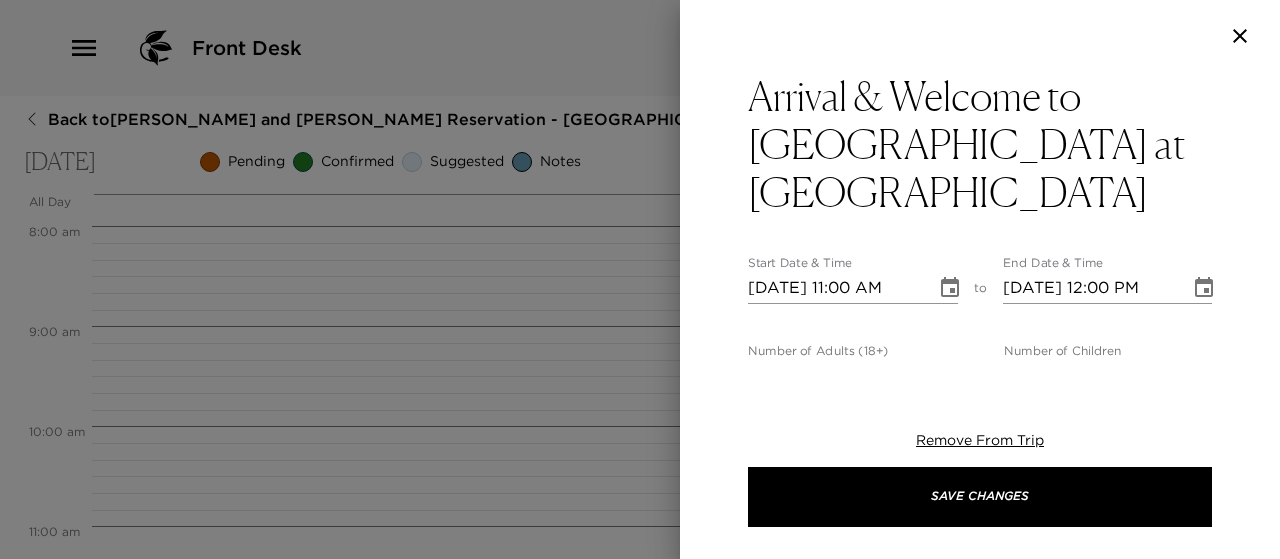 type on "0" 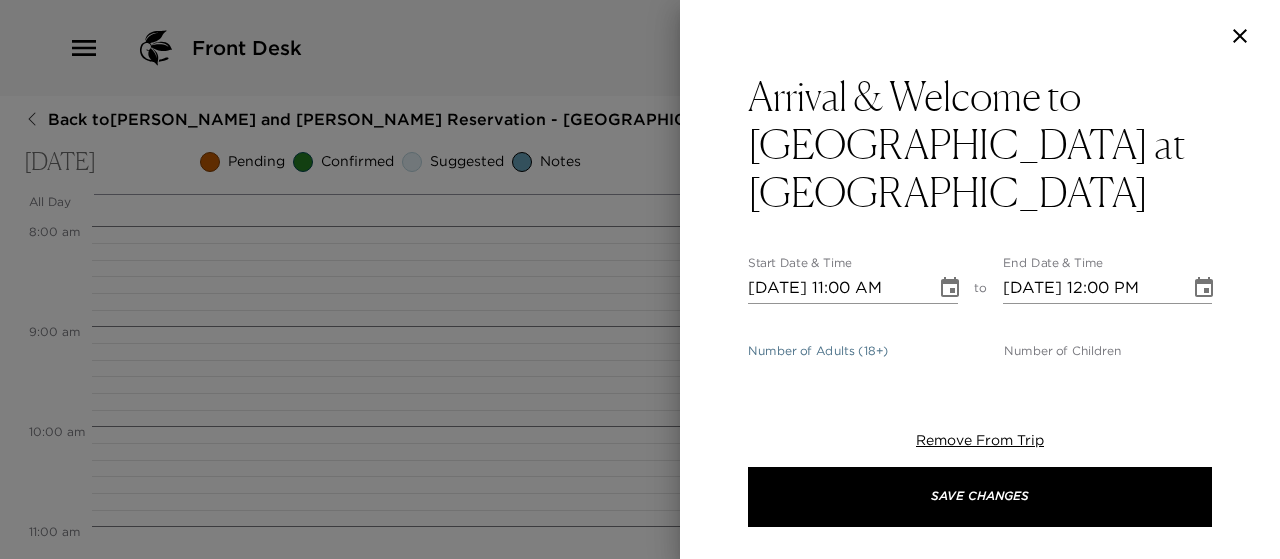 click 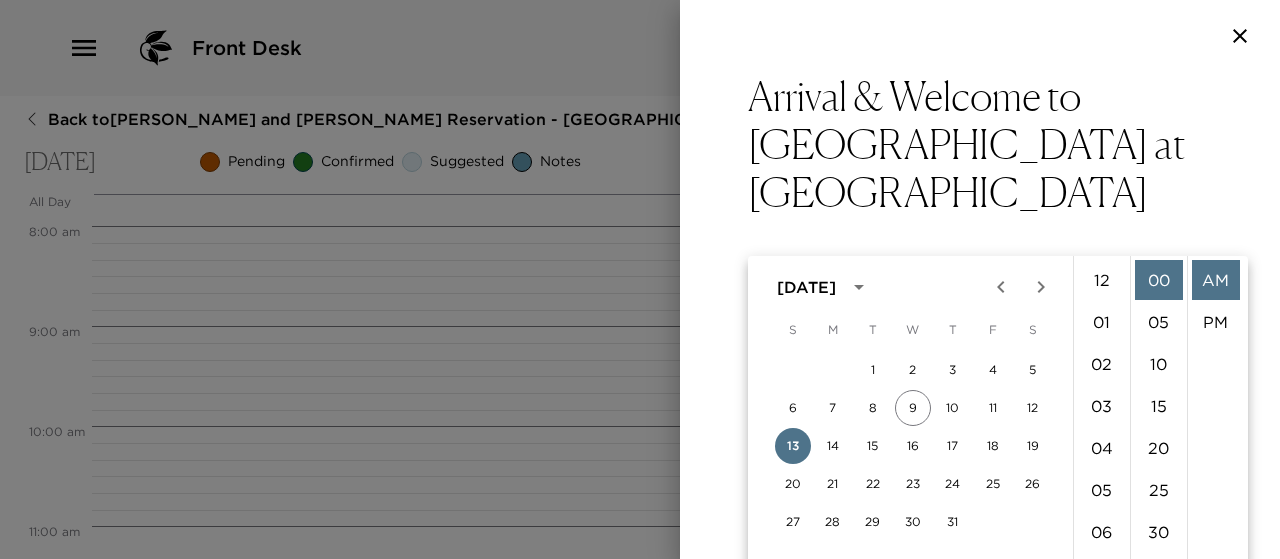scroll, scrollTop: 462, scrollLeft: 0, axis: vertical 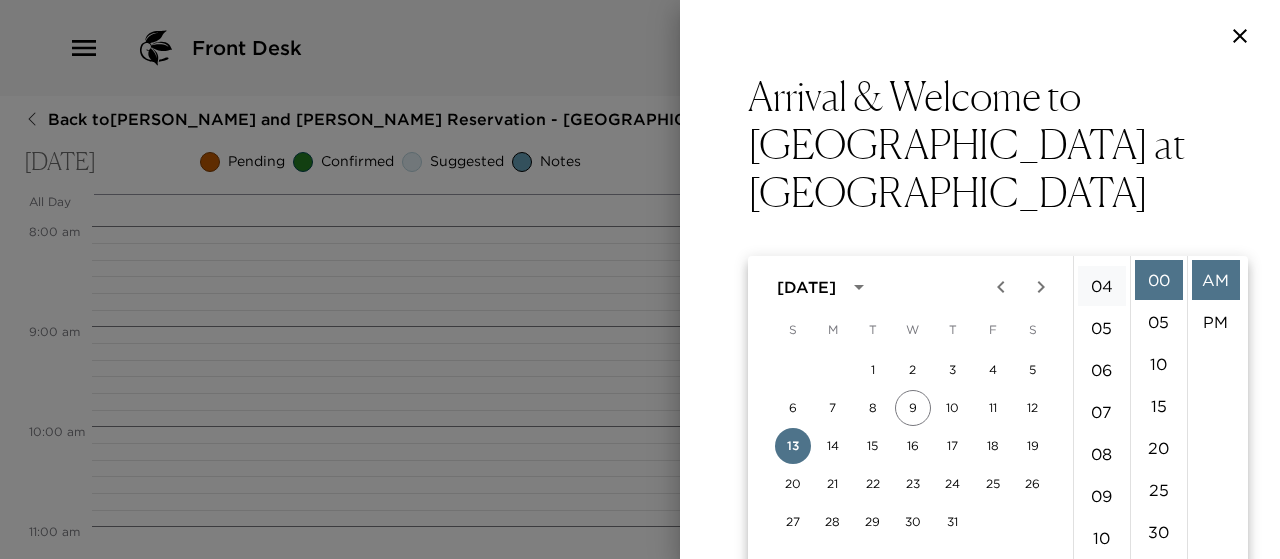 click on "04" at bounding box center (1102, 286) 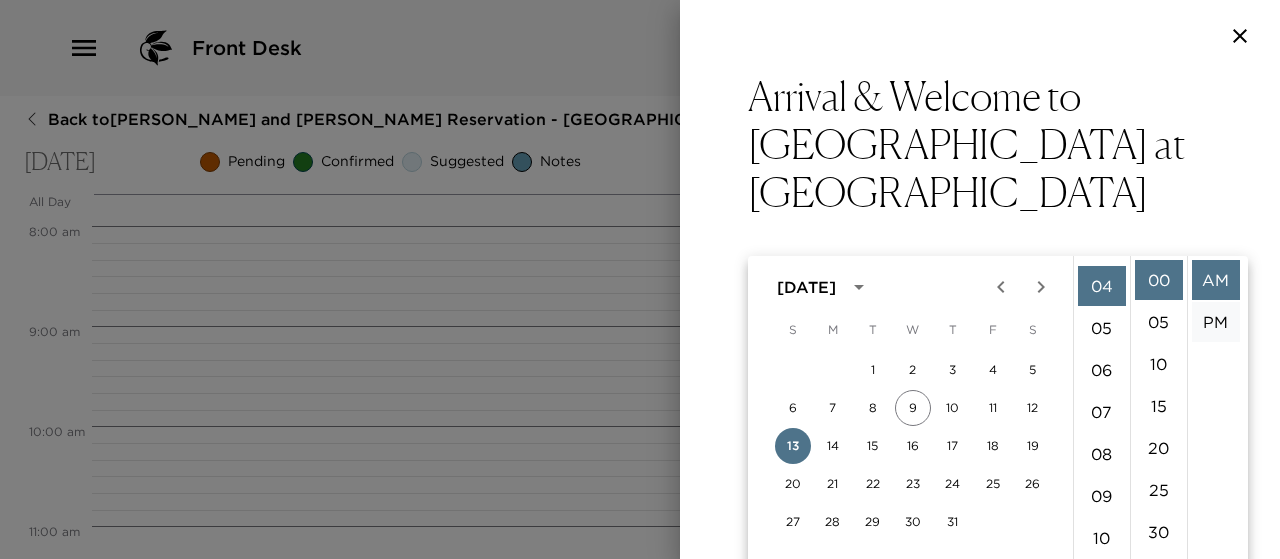 scroll, scrollTop: 168, scrollLeft: 0, axis: vertical 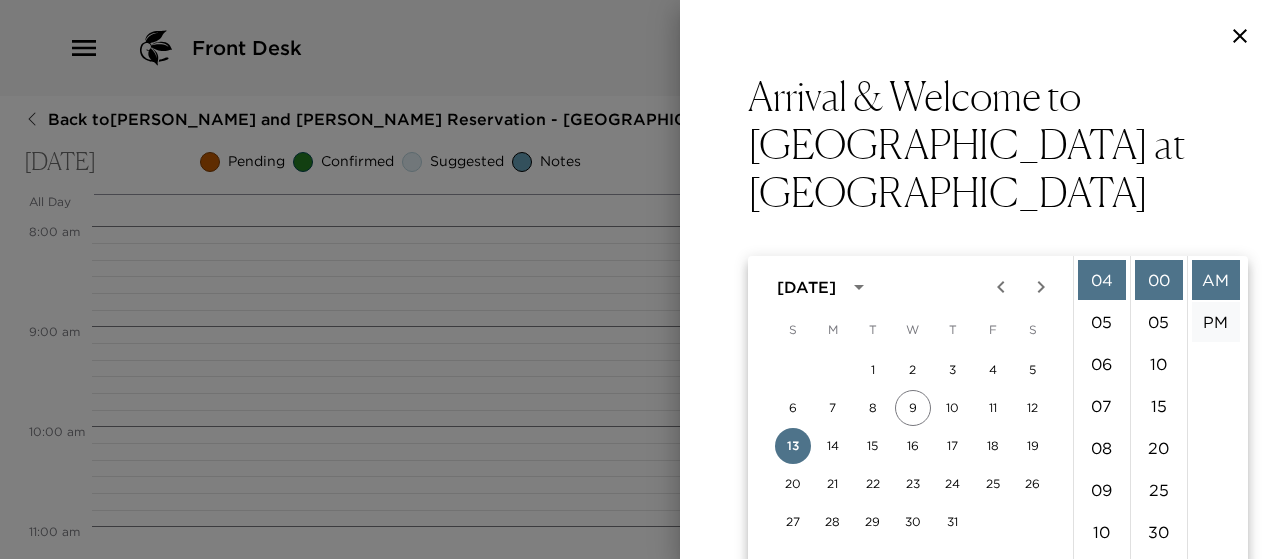 click on "PM" at bounding box center [1216, 322] 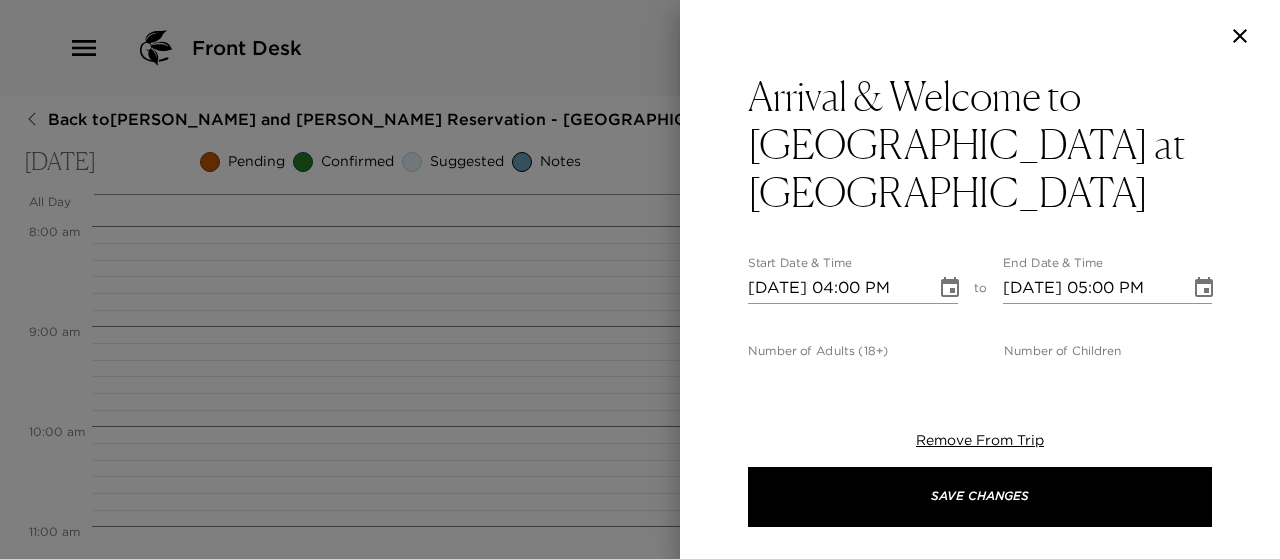 scroll, scrollTop: 42, scrollLeft: 0, axis: vertical 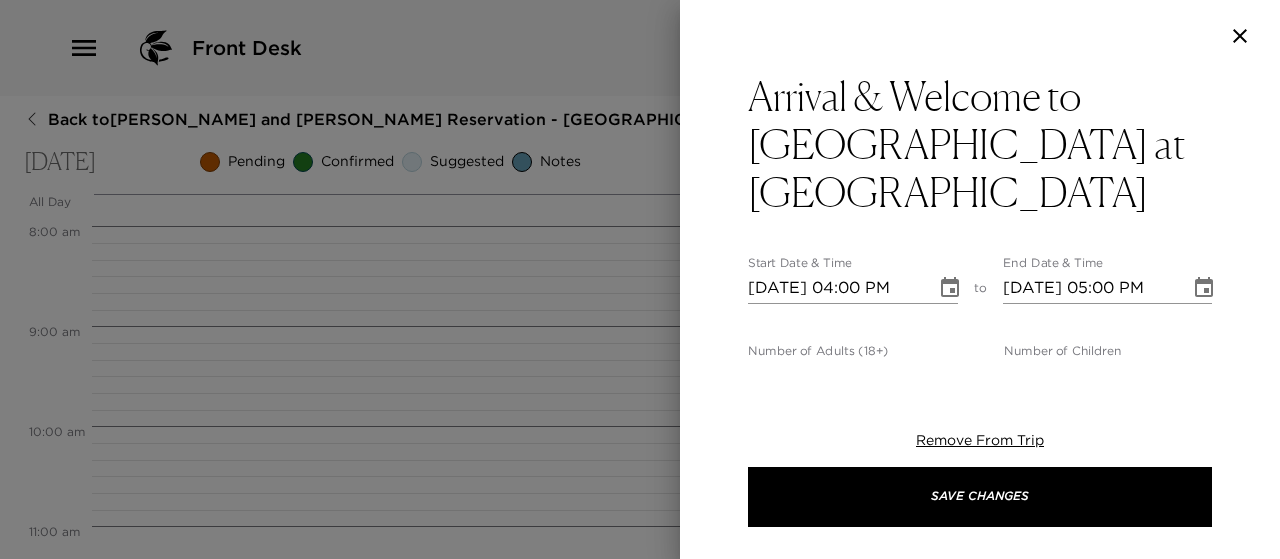 click 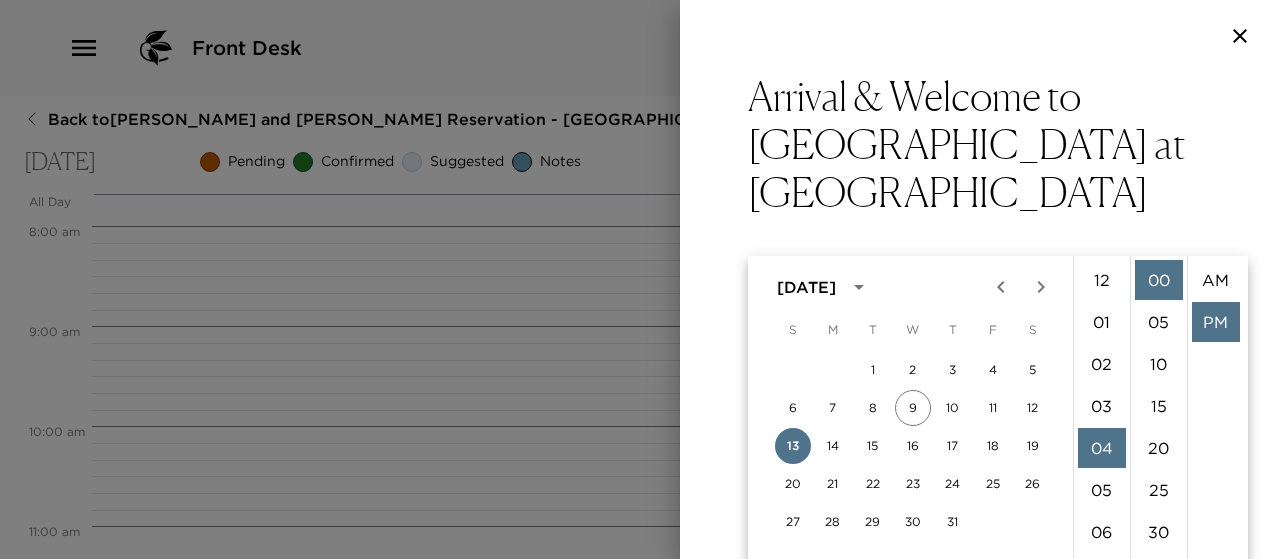 scroll, scrollTop: 168, scrollLeft: 0, axis: vertical 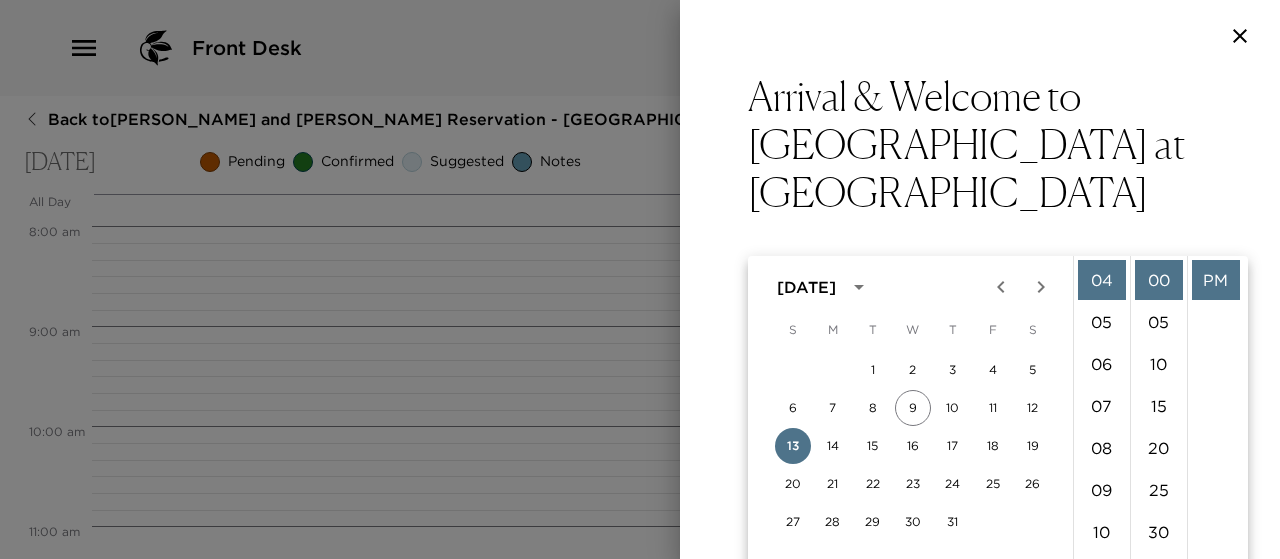 click 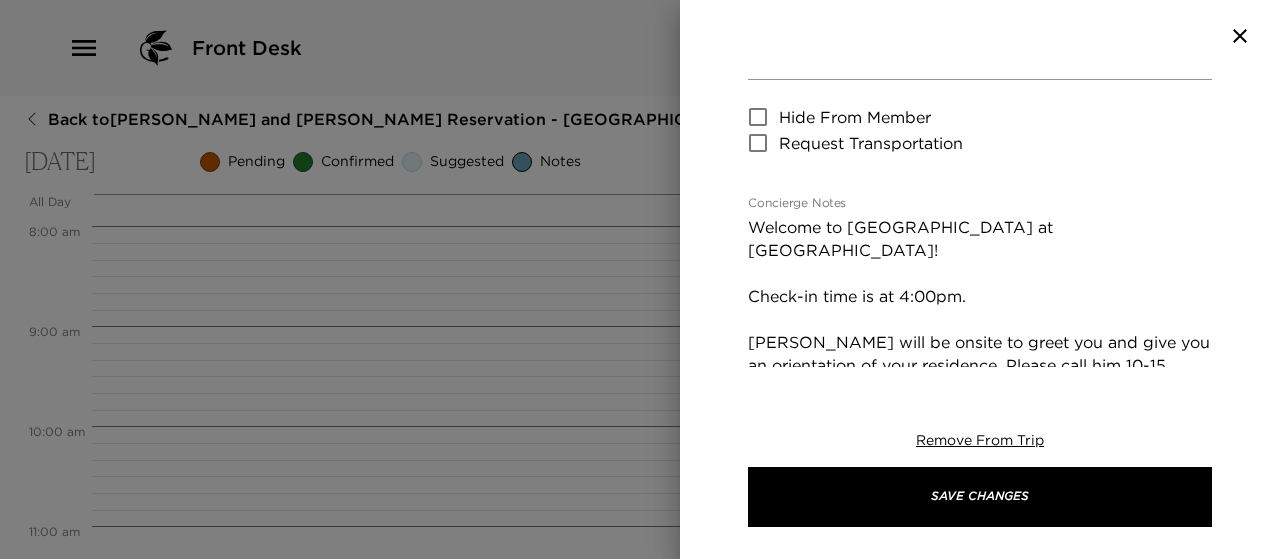scroll, scrollTop: 700, scrollLeft: 0, axis: vertical 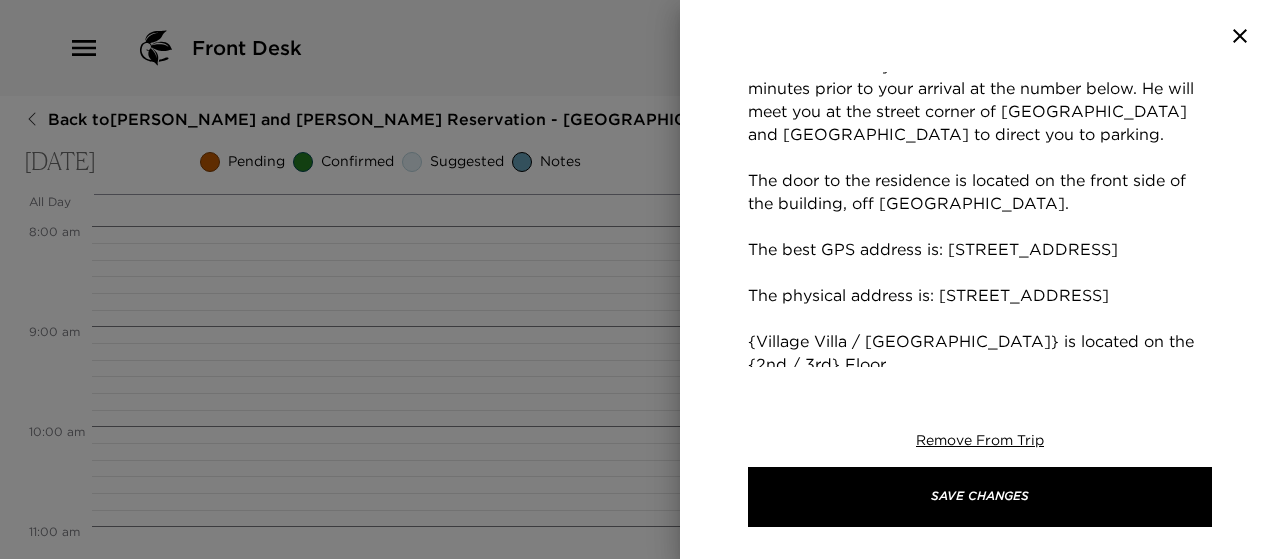 click on "Welcome to [GEOGRAPHIC_DATA] at [GEOGRAPHIC_DATA]!
Check-in time is at 4:00pm.
[PERSON_NAME] will be onsite to greet you and give you an orientation of your residence. Please call him 10-15 minutes prior to your arrival at the number below. He will meet you at the street corner of [GEOGRAPHIC_DATA] and [GEOGRAPHIC_DATA] to direct you to parking.
The door to the residence is located on the front side of the building, off [GEOGRAPHIC_DATA].
The best GPS address is: [STREET_ADDRESS]
The physical address is: [STREET_ADDRESS]
{Village Villa / [GEOGRAPHIC_DATA]} is located on the {2nd / 3rd} Floor
Operations Manager: [PERSON_NAME]
Phone Number: [PHONE_NUMBER]" at bounding box center (980, 203) 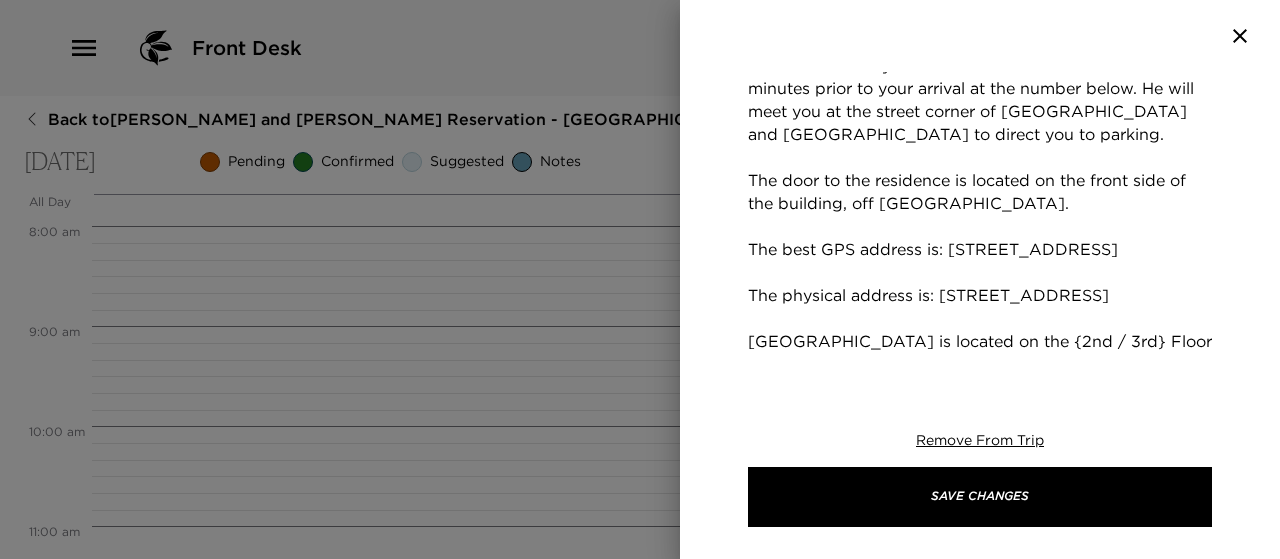 click on "Welcome to [GEOGRAPHIC_DATA] at [GEOGRAPHIC_DATA]!
Check-in time is at 4:00pm.
[PERSON_NAME] will be onsite to greet you and give you an orientation of your residence. Please call him 10-15 minutes prior to your arrival at the number below. He will meet you at the street corner of [GEOGRAPHIC_DATA] and [GEOGRAPHIC_DATA] to direct you to parking.
The door to the residence is located on the front side of the building, off [GEOGRAPHIC_DATA].
The best GPS address is: [STREET_ADDRESS]
The physical address is: [STREET_ADDRESS]
[GEOGRAPHIC_DATA] is located on the {2nd / 3rd} Floor
Operations Manager: [PERSON_NAME]
Phone Number: [PHONE_NUMBER]" at bounding box center (980, 192) 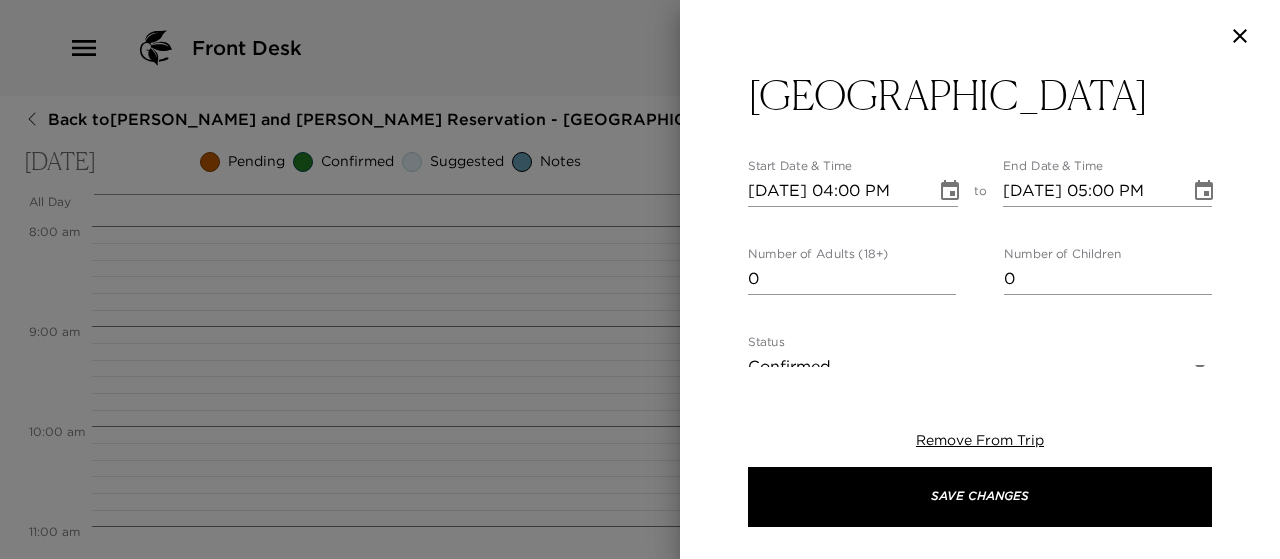 scroll, scrollTop: 0, scrollLeft: 0, axis: both 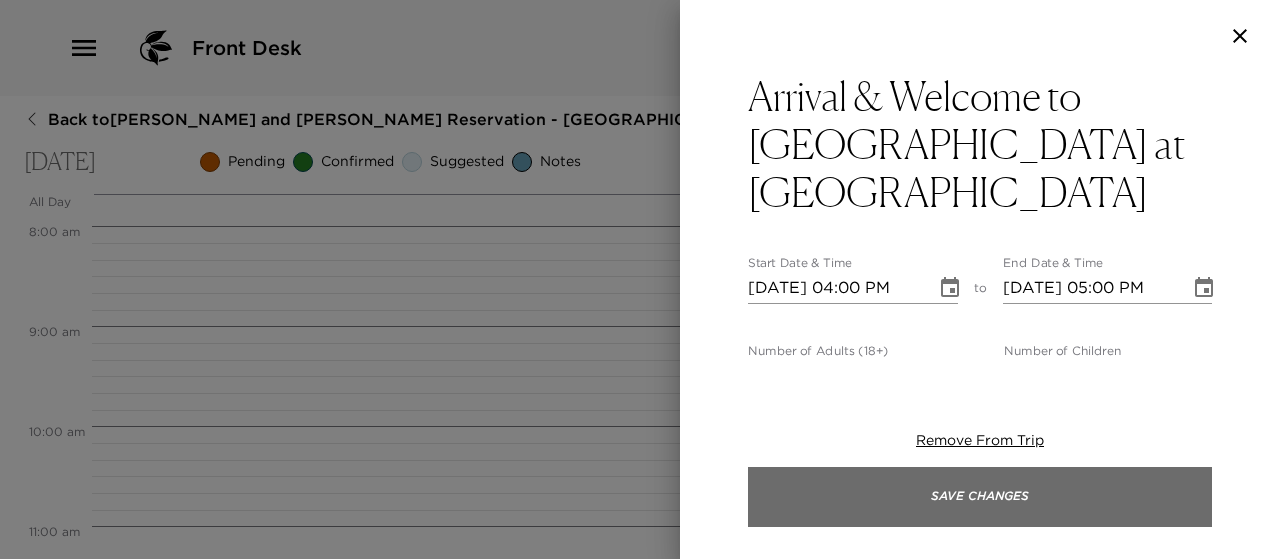 type on "Welcome to [GEOGRAPHIC_DATA] at [GEOGRAPHIC_DATA]!
Check-in time is at 4:00pm.
[PERSON_NAME] will be onsite to greet you and give you an orientation of your residence. Please call him 10-15 minutes prior to your arrival at the number below. He will meet you at the street corner of [GEOGRAPHIC_DATA] and [GEOGRAPHIC_DATA] to direct you to parking.
The door to the residence is located on the front side of the building, off [GEOGRAPHIC_DATA].
The best GPS address is: [STREET_ADDRESS]
The physical address is: [STREET_ADDRESS]
[GEOGRAPHIC_DATA] is located on the 2nd Floor
Operations Manager: [PERSON_NAME]
Phone Number: [PHONE_NUMBER]" 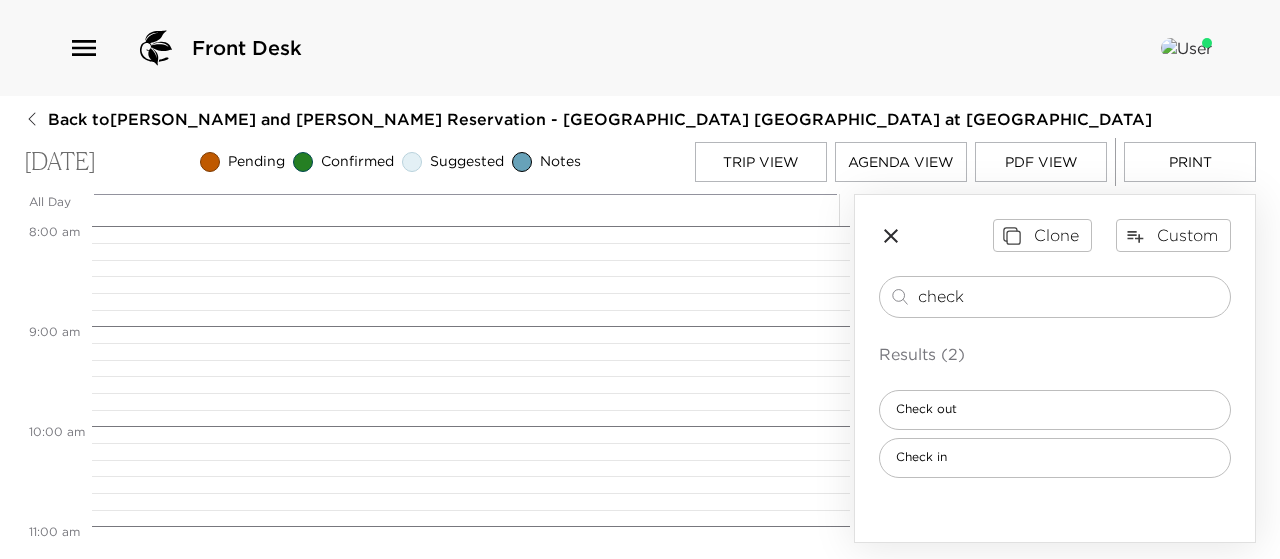 click on "Trip View" at bounding box center [761, 162] 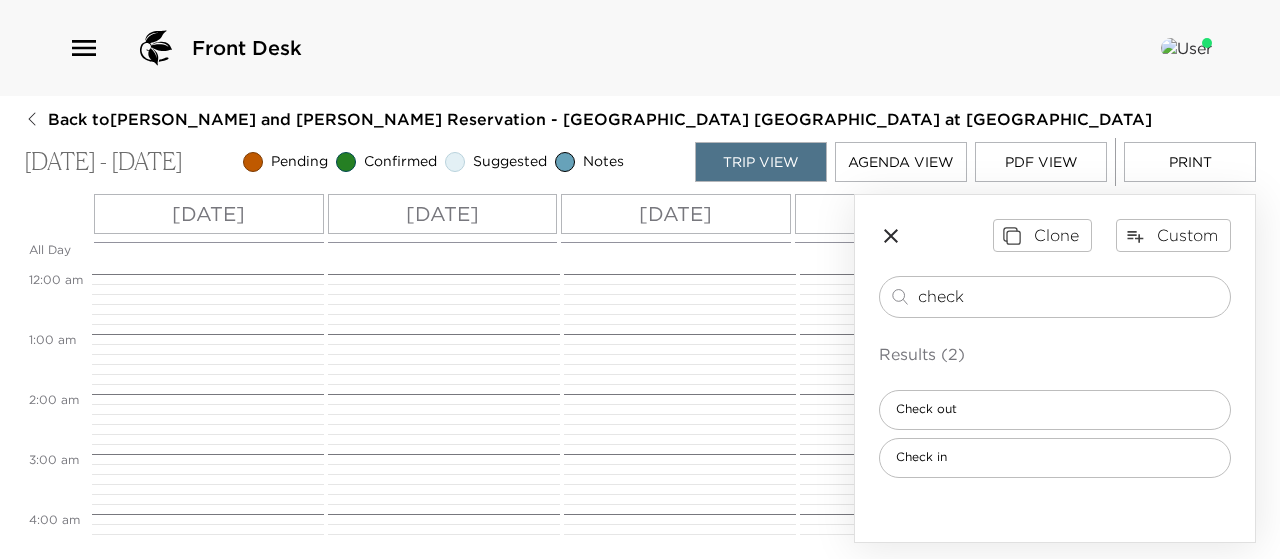 scroll, scrollTop: 960, scrollLeft: 0, axis: vertical 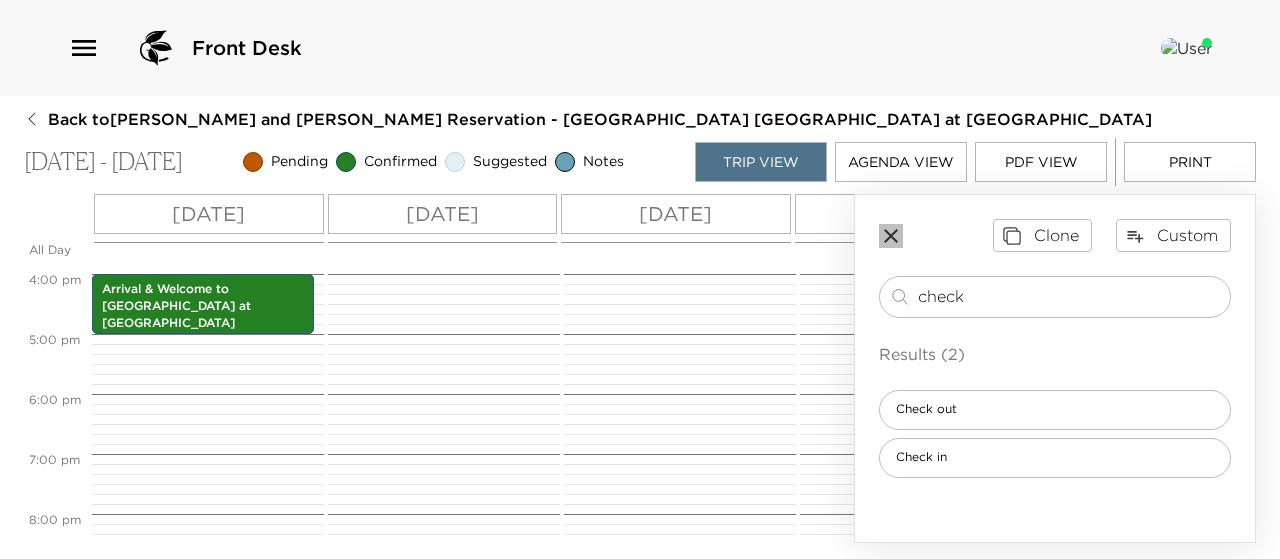 click 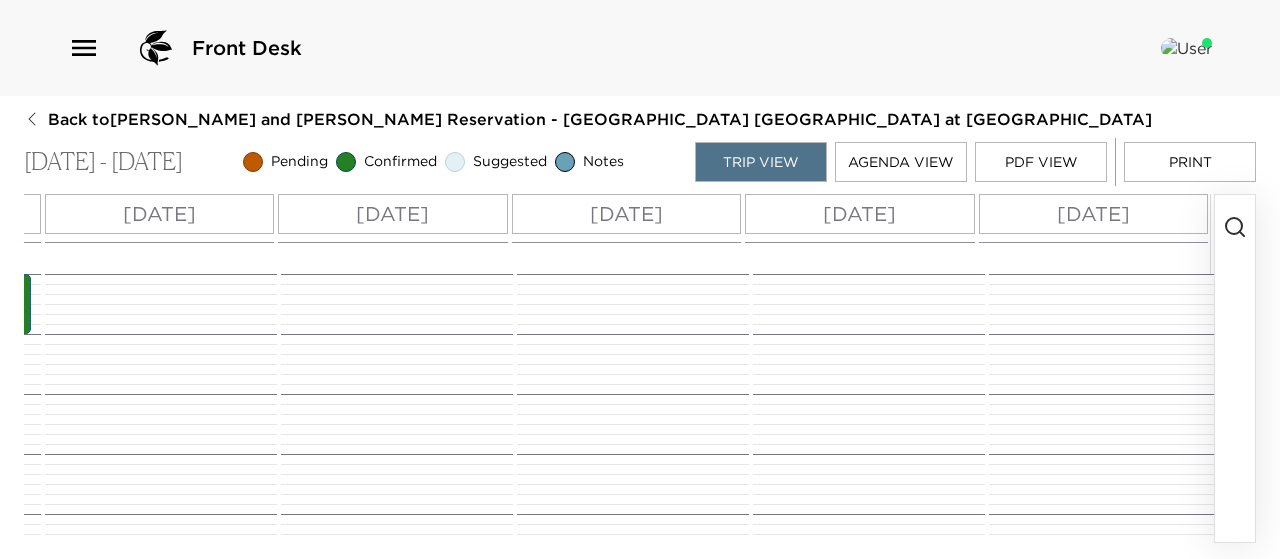 scroll, scrollTop: 0, scrollLeft: 308, axis: horizontal 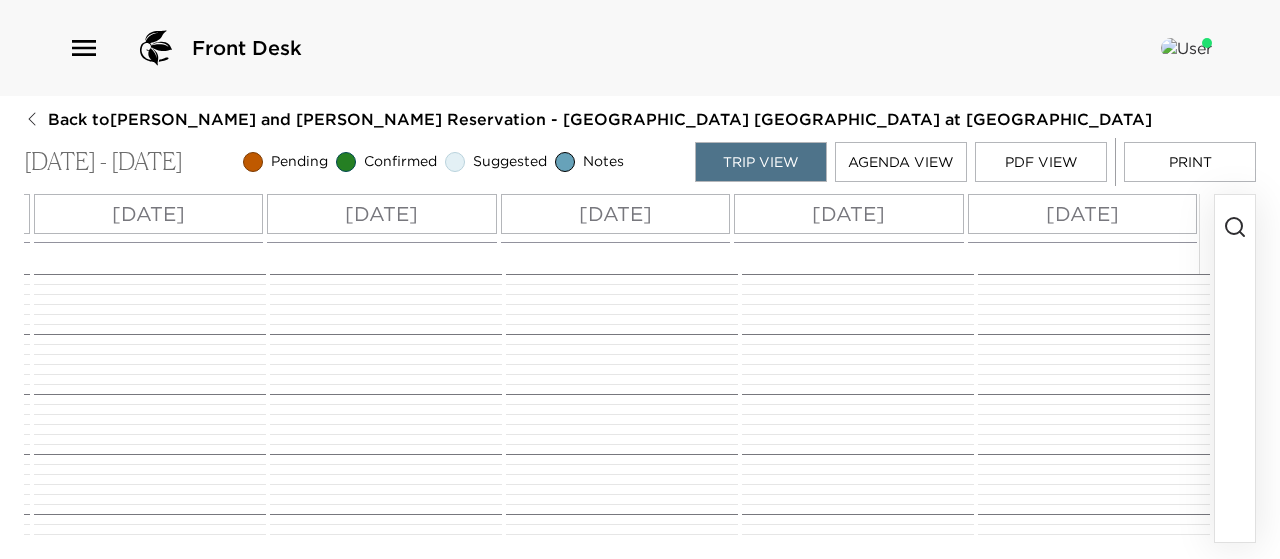 click on "[DATE]" at bounding box center (1082, 214) 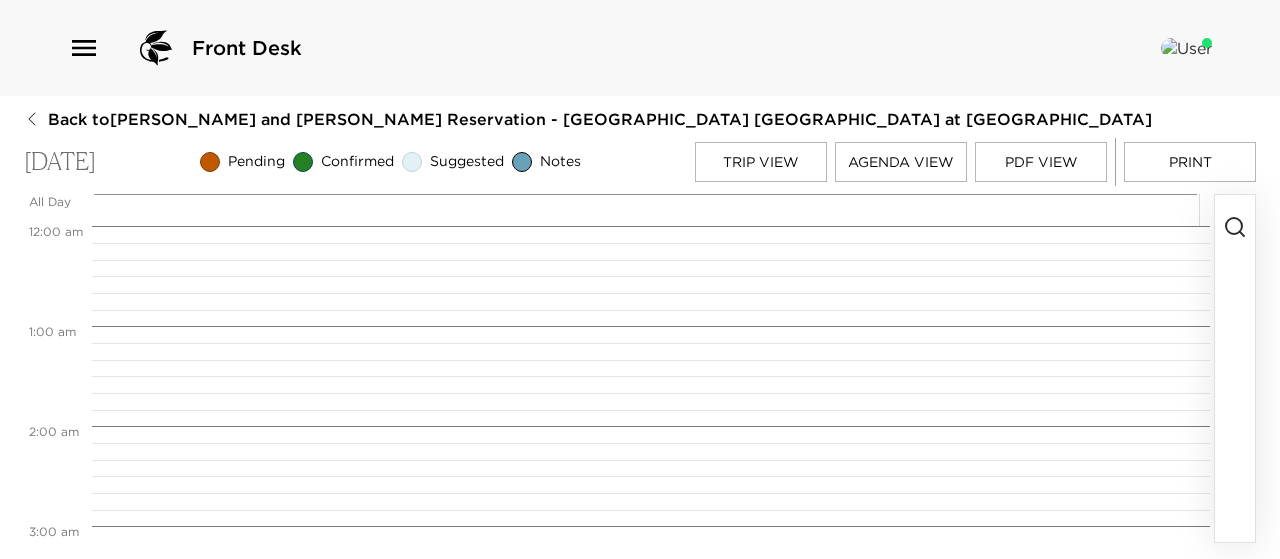 scroll, scrollTop: 0, scrollLeft: 0, axis: both 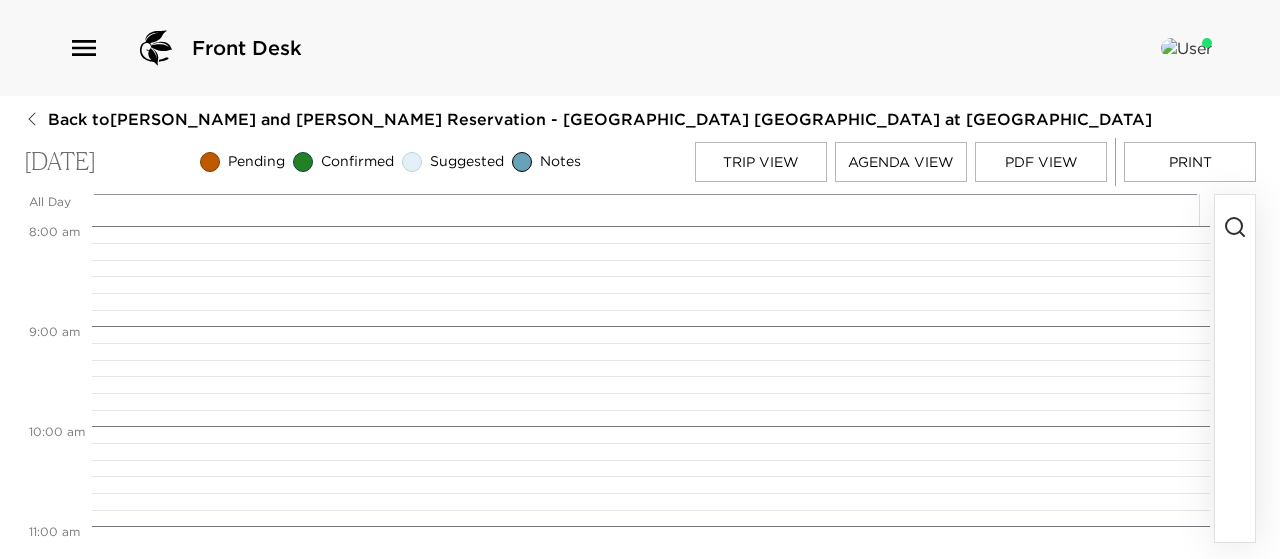 click 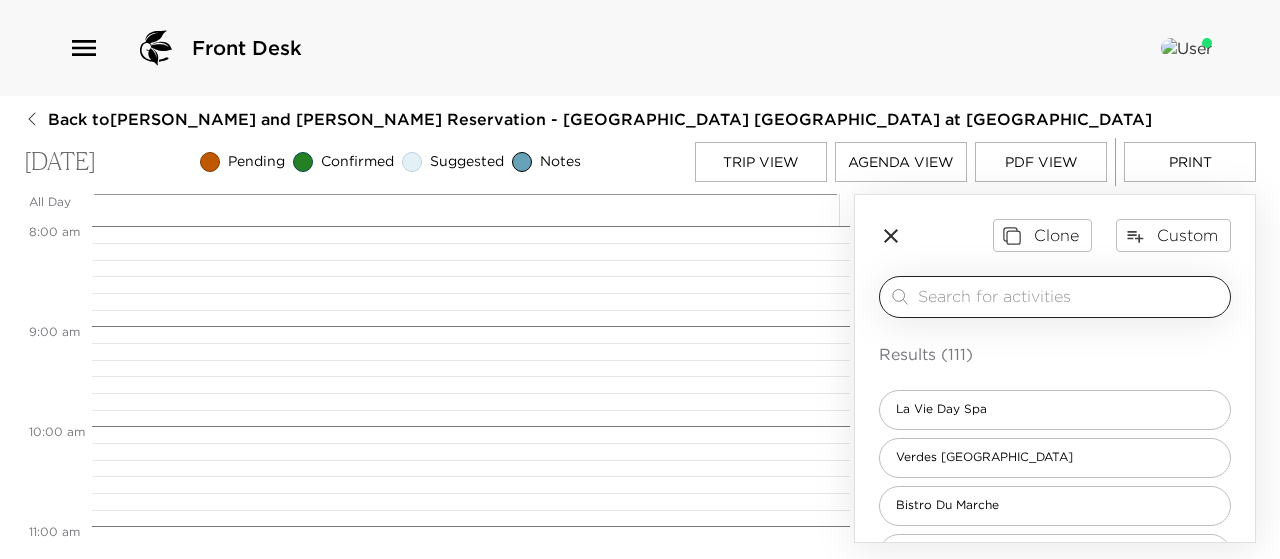 click at bounding box center (1070, 296) 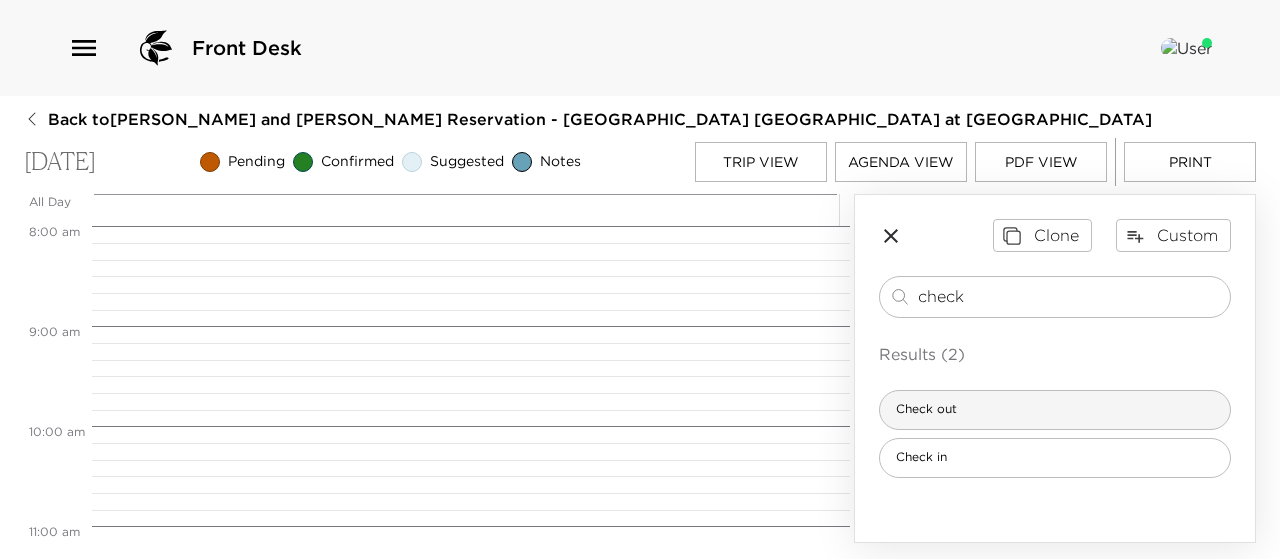 type on "check" 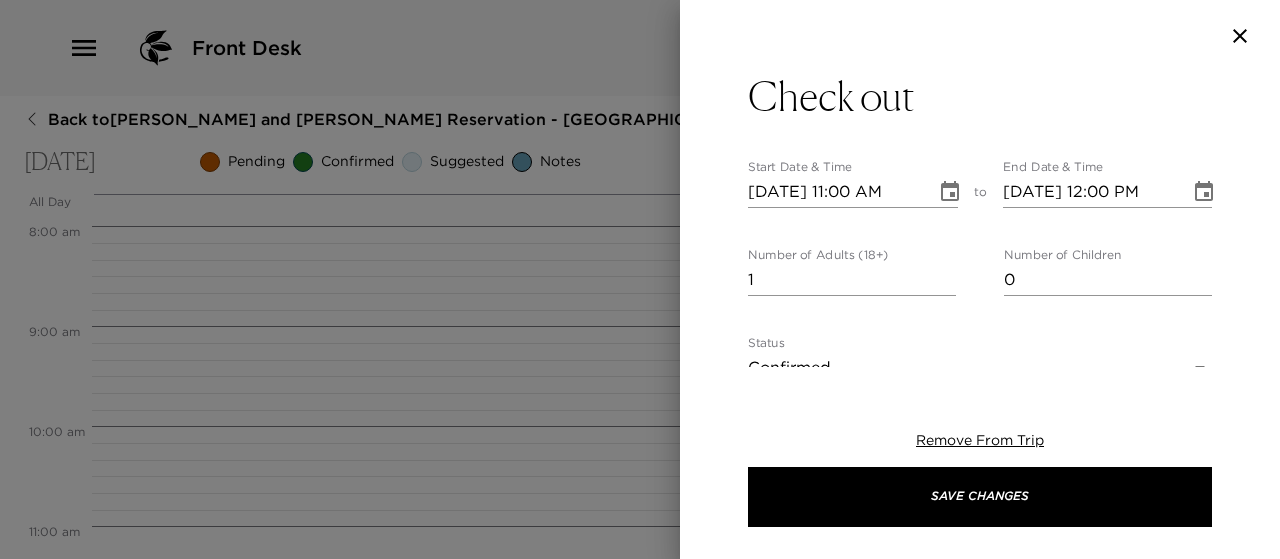 type on "Please note that check-out time from your residence is no later than 11:00am.
[PERSON_NAME] will stop by your residence around 10:45am to bid you farewell, receive any feedback about your stay and have any house bills approved.
Thank you for choosing to stay in [GEOGRAPHIC_DATA]. It was a pleasure to serve you and hope you enjoyed your time here.
Have a safe trip home and hope to see you again!" 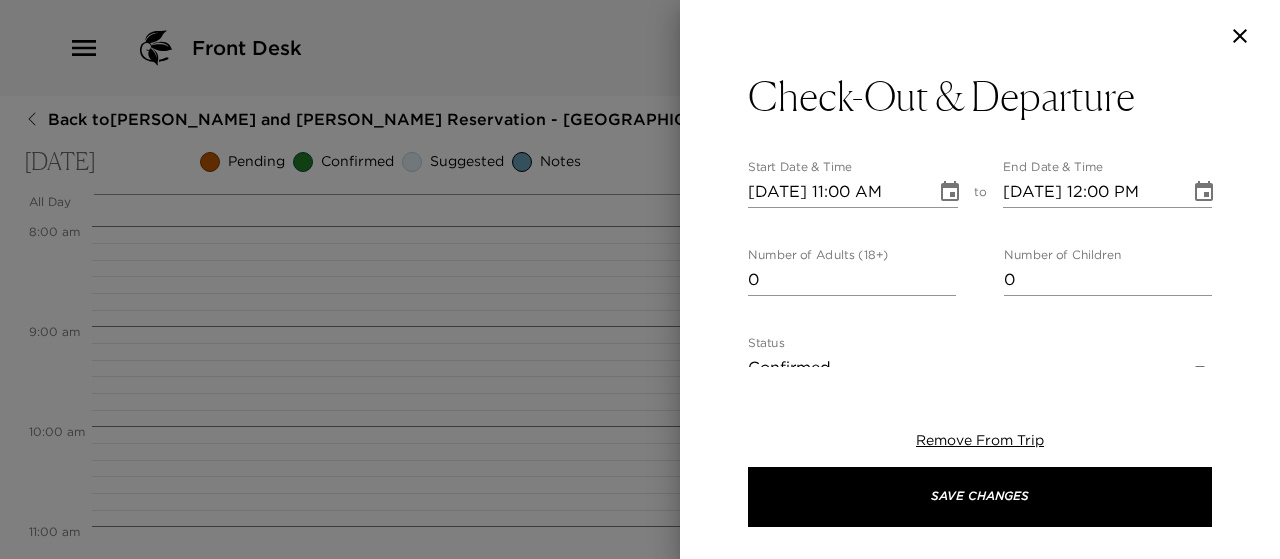type on "0" 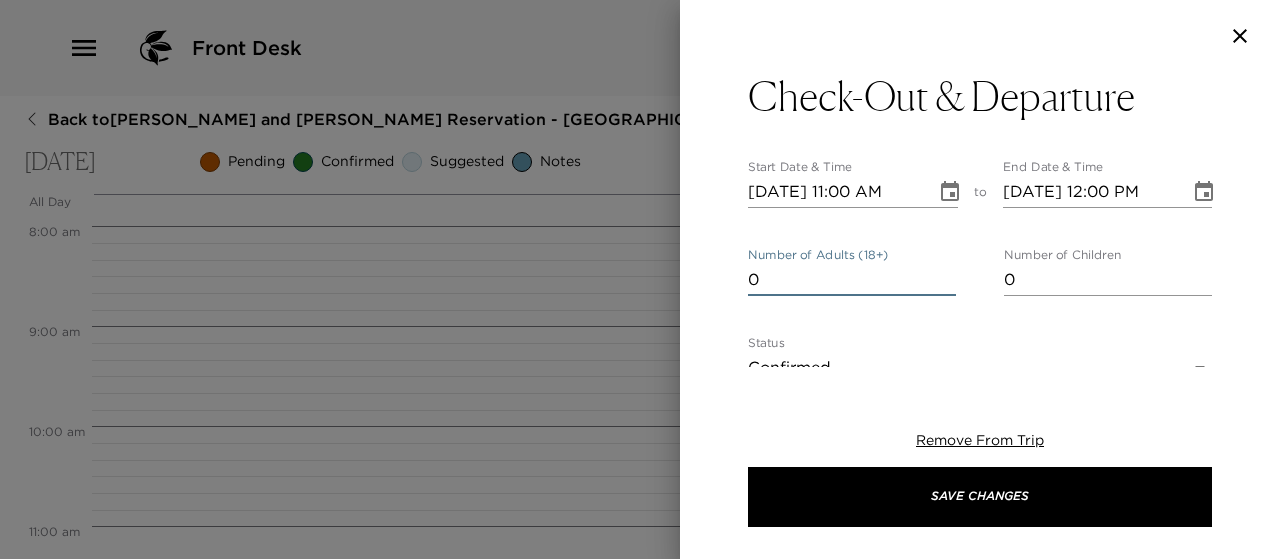 click on "Remove From Trip Save Changes" at bounding box center [980, 479] 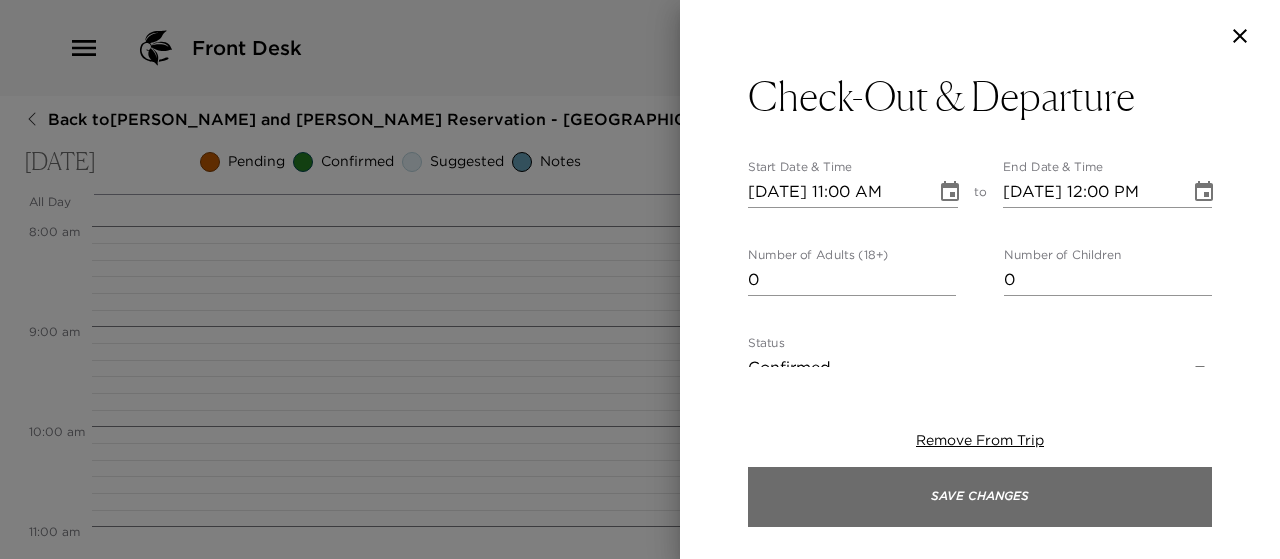 click on "Save Changes" at bounding box center [980, 497] 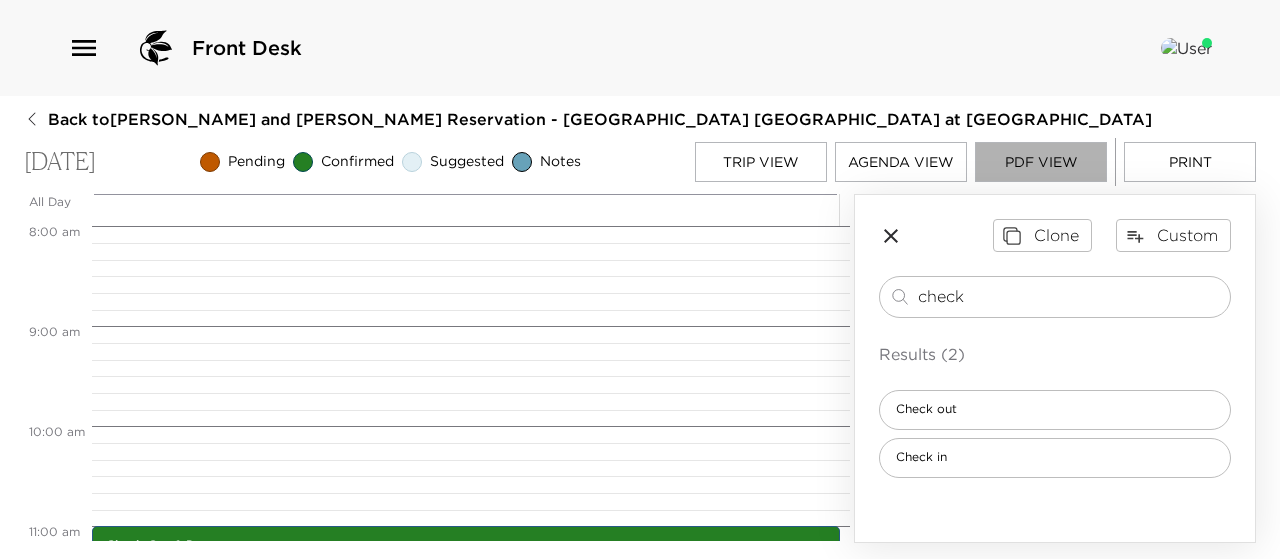 click on "PDF View" at bounding box center (1041, 162) 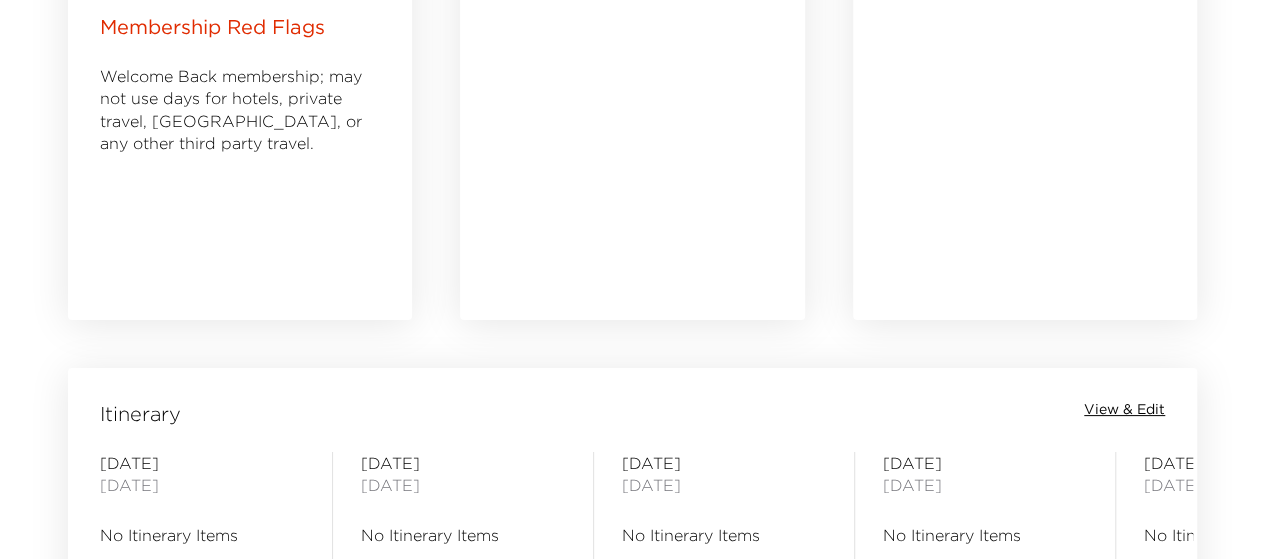 scroll, scrollTop: 1500, scrollLeft: 0, axis: vertical 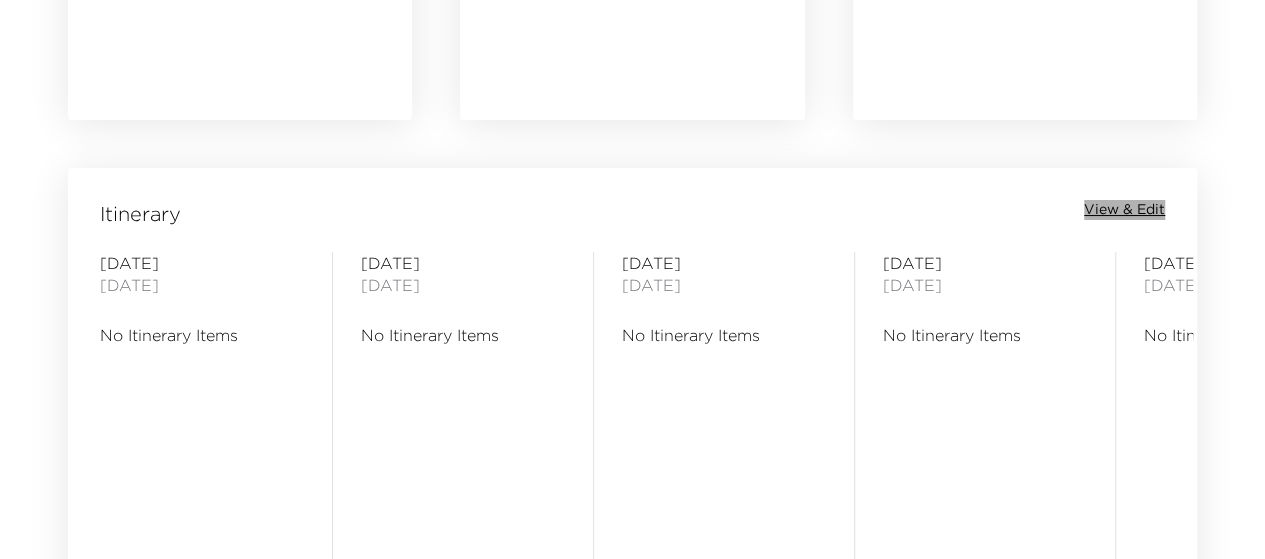 click on "View & Edit" at bounding box center (1124, 210) 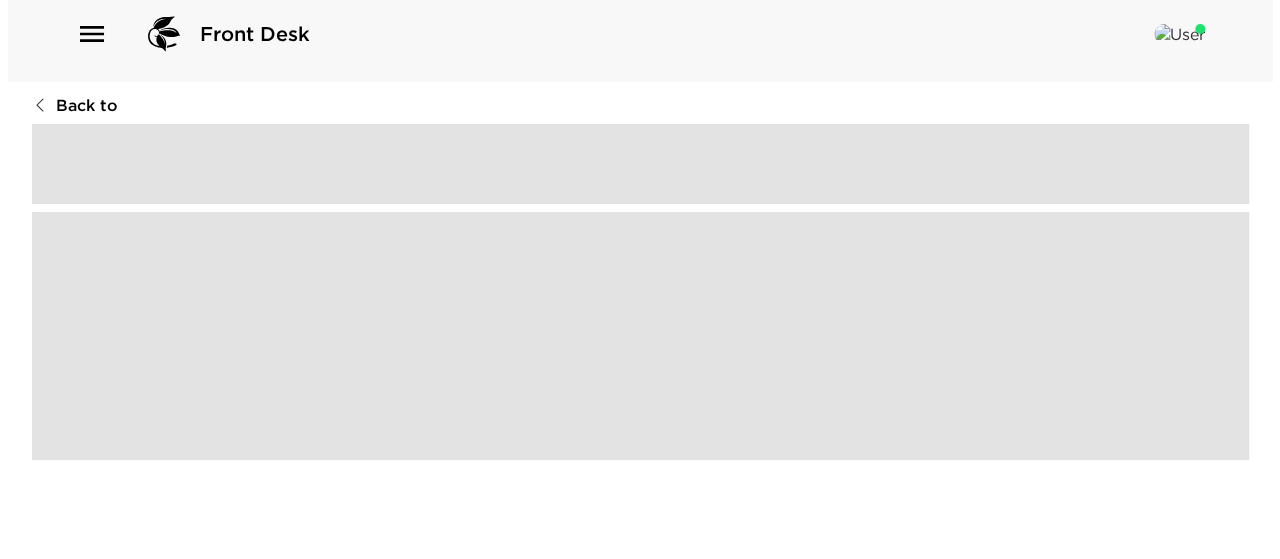 scroll, scrollTop: 0, scrollLeft: 0, axis: both 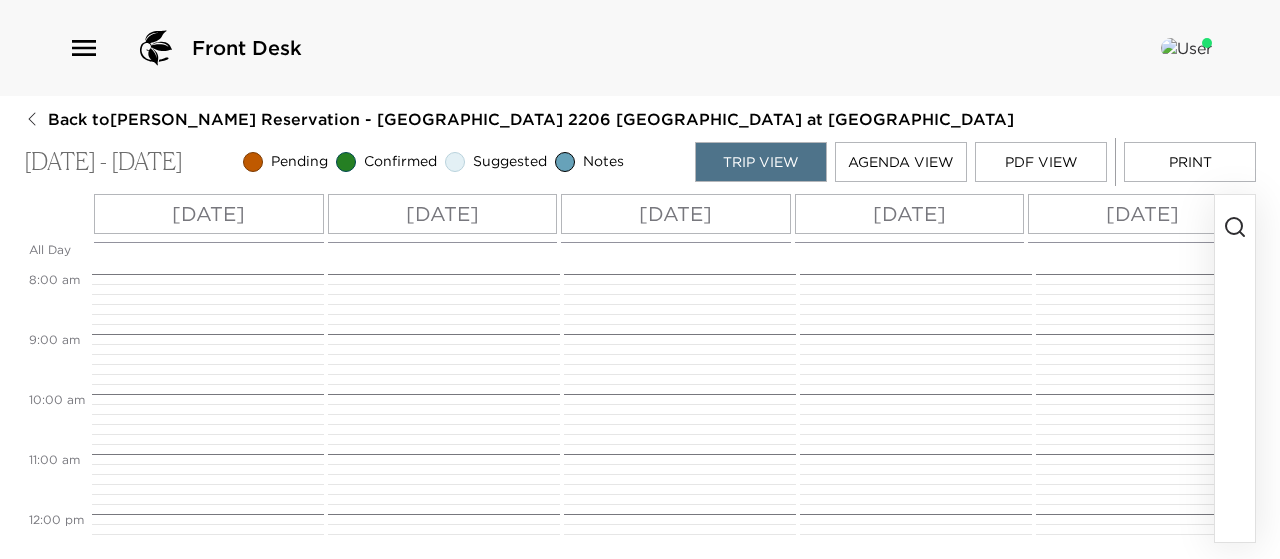 click on "[DATE]" at bounding box center (208, 214) 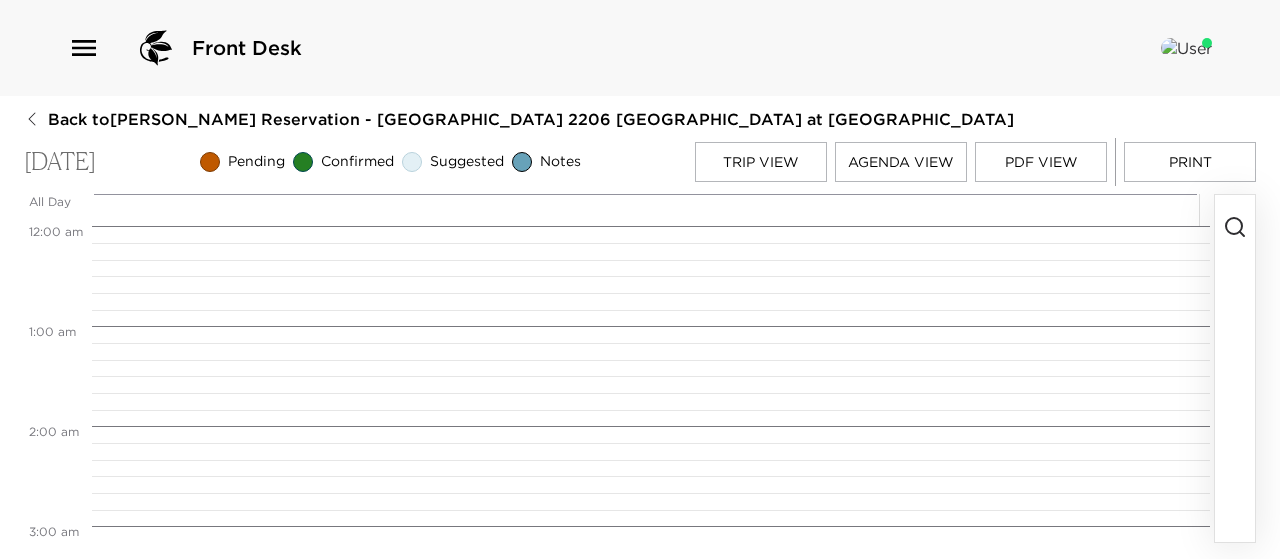 scroll, scrollTop: 800, scrollLeft: 0, axis: vertical 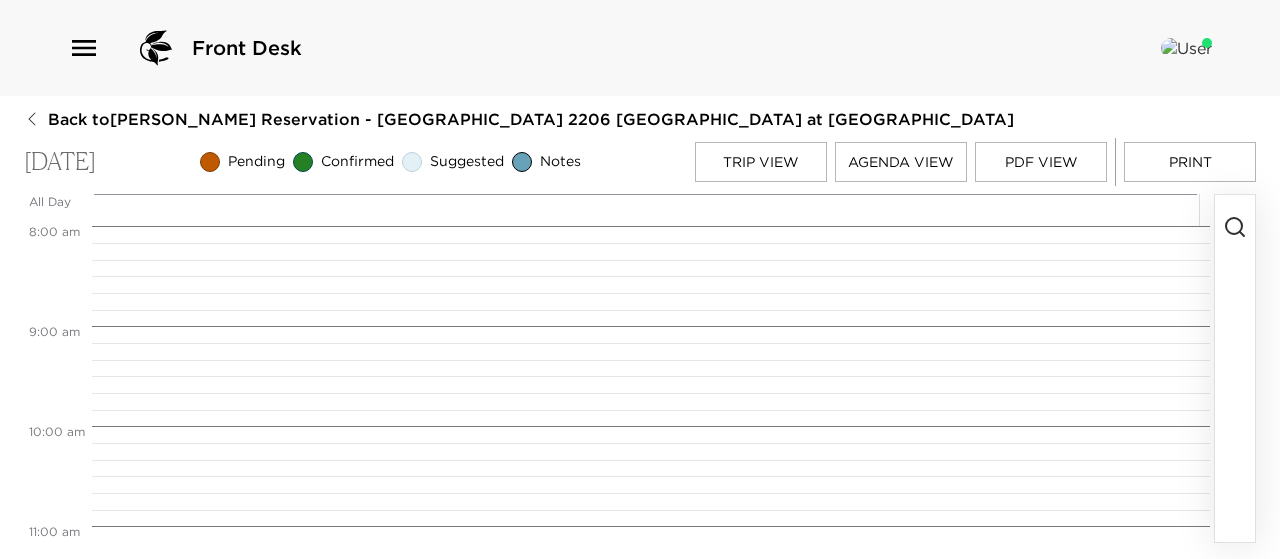 click 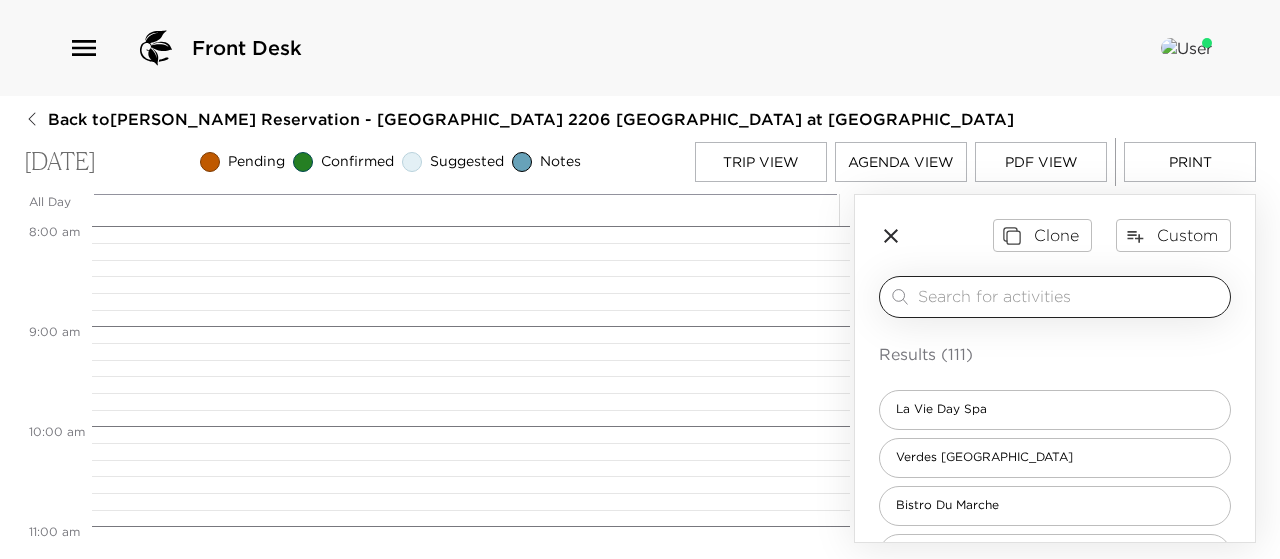 click at bounding box center [1070, 296] 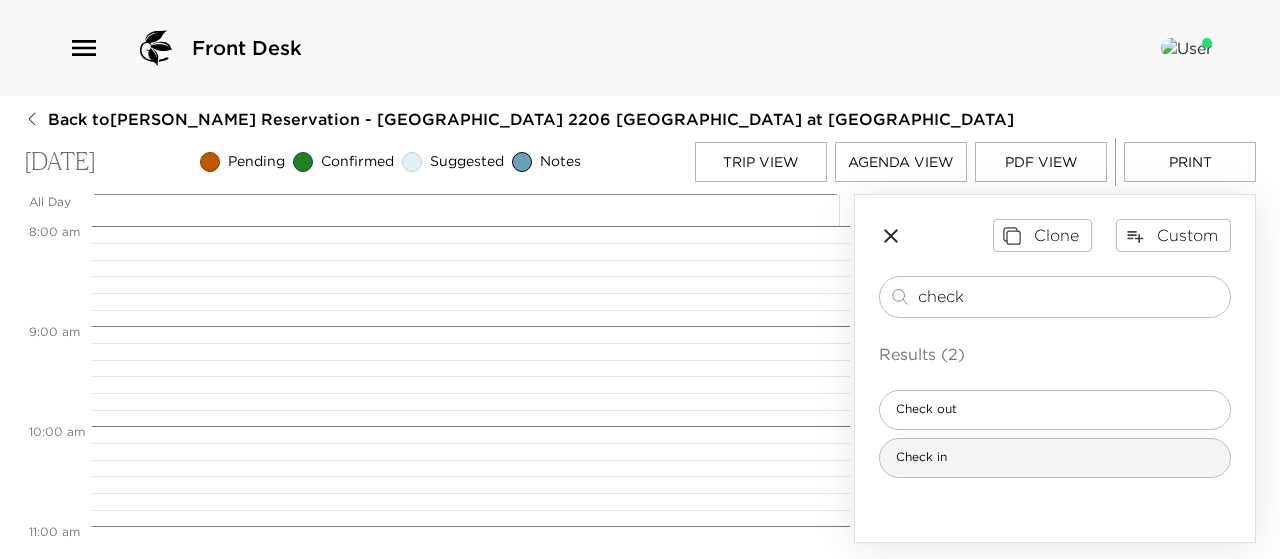 type on "check" 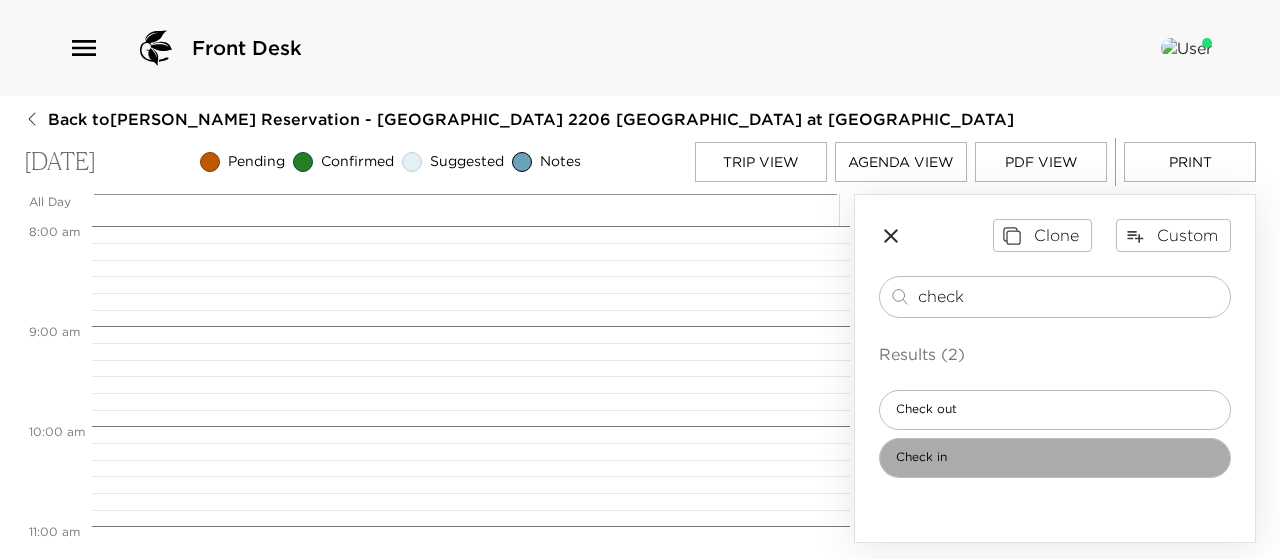 click on "Check in" at bounding box center [1055, 458] 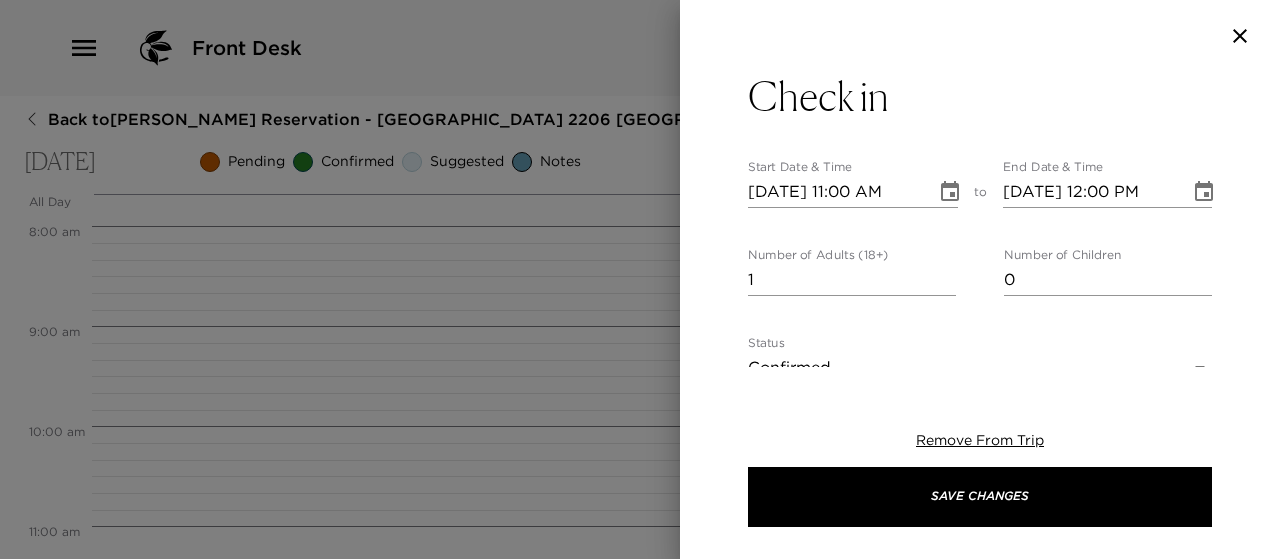 type on "Welcome to [GEOGRAPHIC_DATA] at [GEOGRAPHIC_DATA]!
Check-in time is at 4:00pm.
[PERSON_NAME] will be onsite to greet you and give you an orientation of your residence. Please call him 10-15 minutes prior to your arrival at the number below. He will meet you at the street corner of [GEOGRAPHIC_DATA] and [GEOGRAPHIC_DATA] to direct you to parking.
The door to the residence is located on the front side of the building, off [GEOGRAPHIC_DATA].
The best GPS address is: [STREET_ADDRESS]
The physical address is: [STREET_ADDRESS]
{Village Villa / [GEOGRAPHIC_DATA]} is located on the {2nd / 3rd} Floor
Operations Manager: [PERSON_NAME]
Phone Number: [PHONE_NUMBER]" 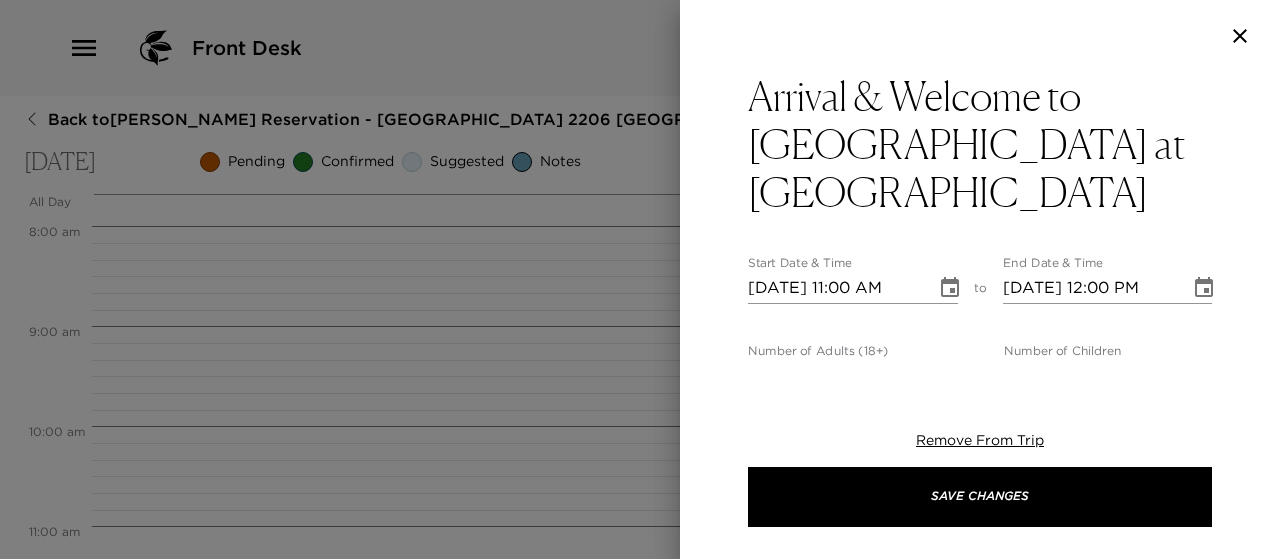 click 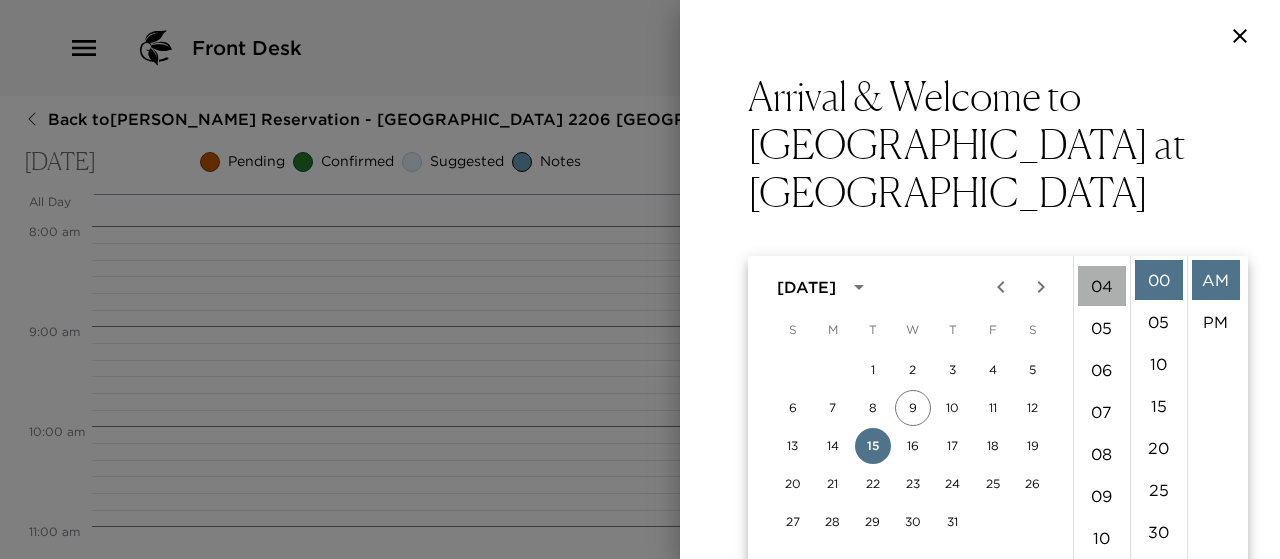click on "04" at bounding box center [1102, 286] 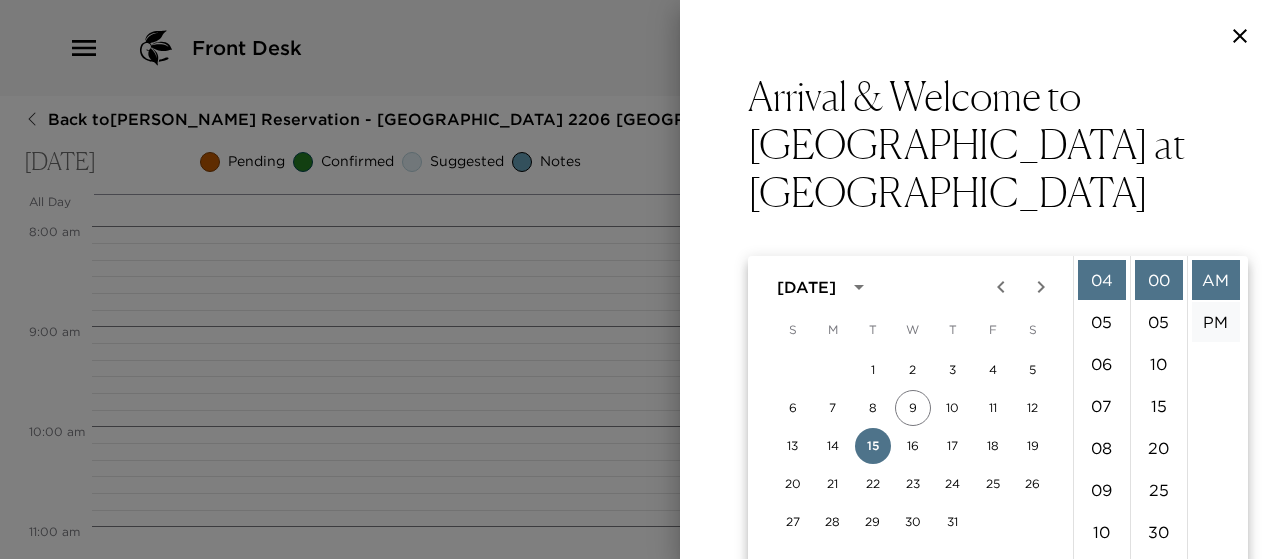 click on "PM" at bounding box center (1216, 322) 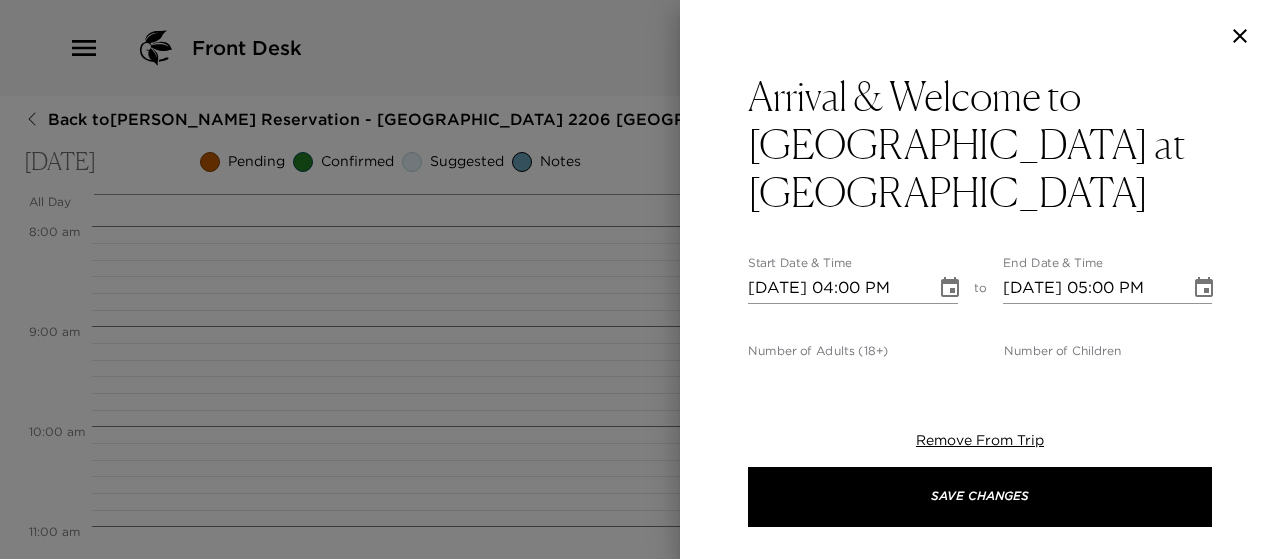 scroll, scrollTop: 42, scrollLeft: 0, axis: vertical 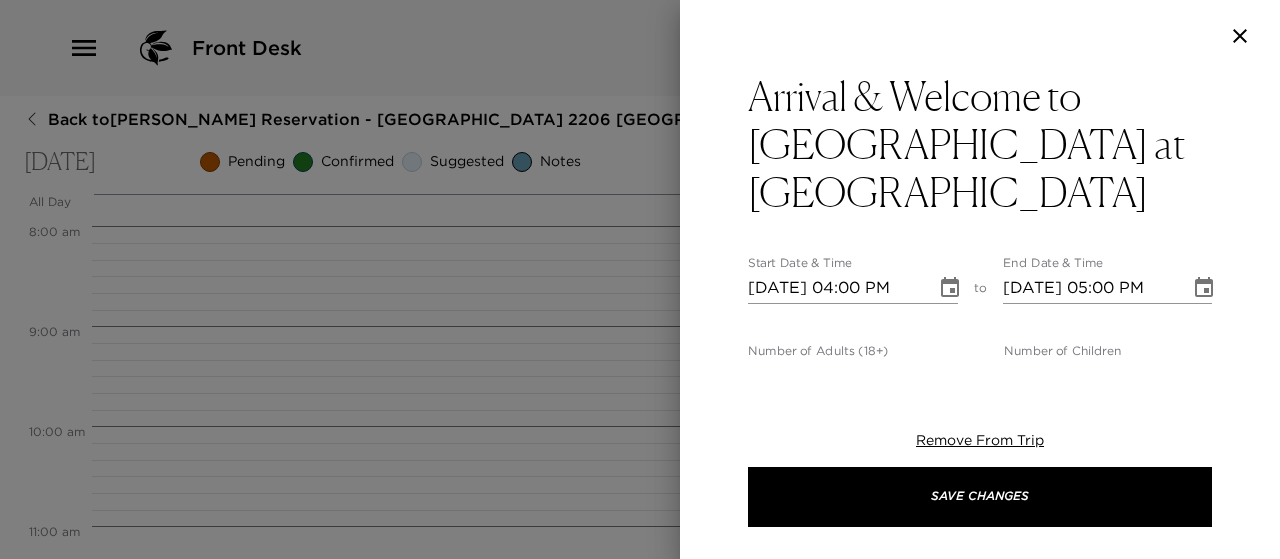 type on "0" 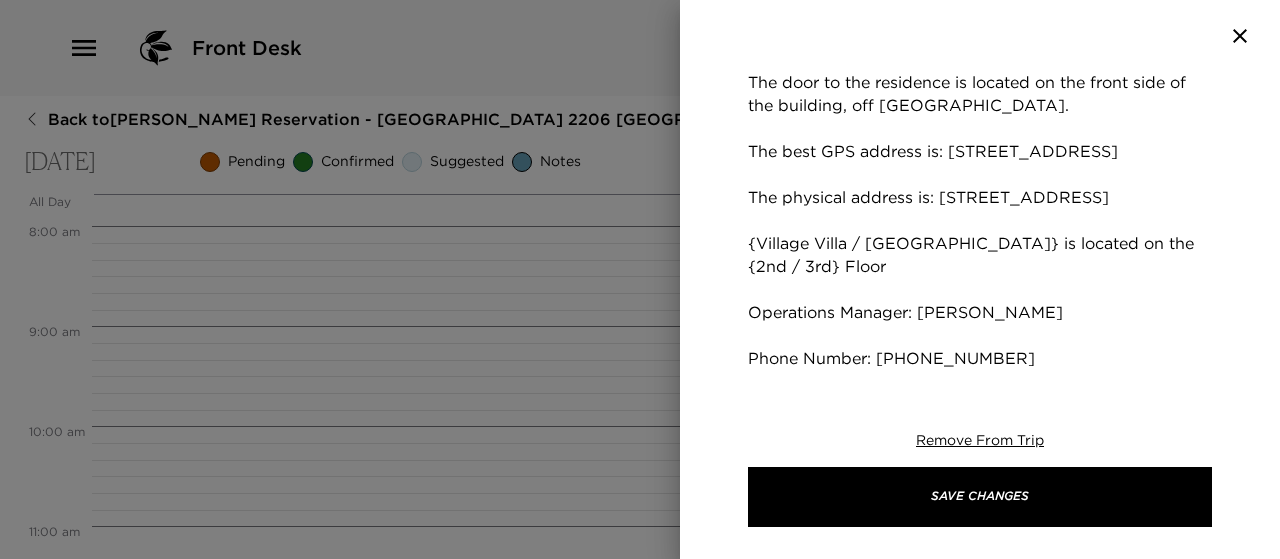 scroll, scrollTop: 800, scrollLeft: 0, axis: vertical 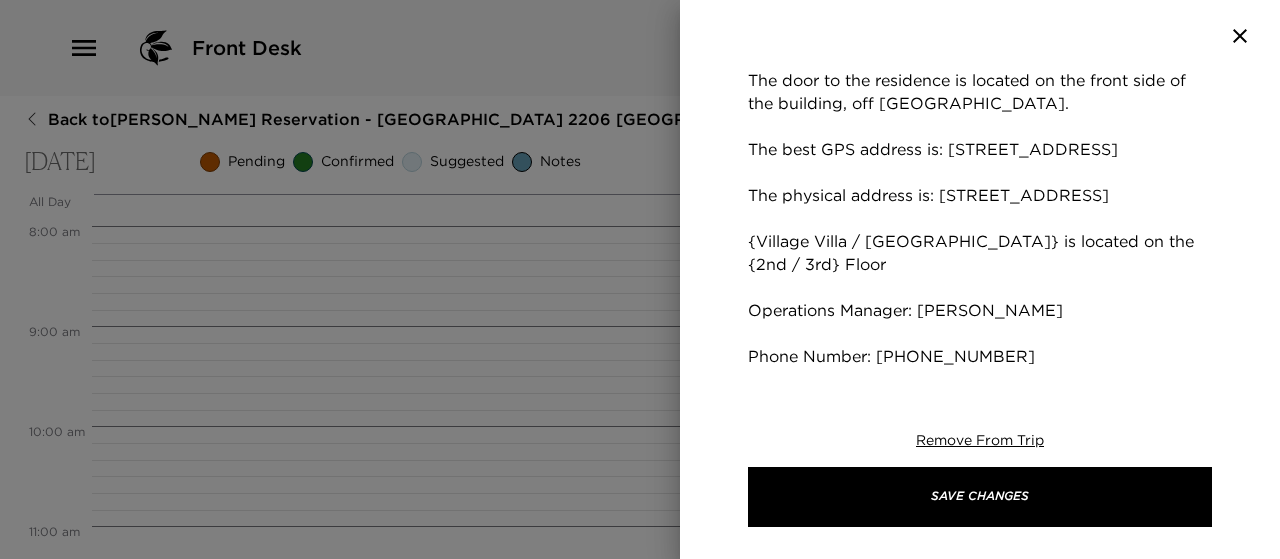 drag, startPoint x: 865, startPoint y: 217, endPoint x: 748, endPoint y: 224, distance: 117.20921 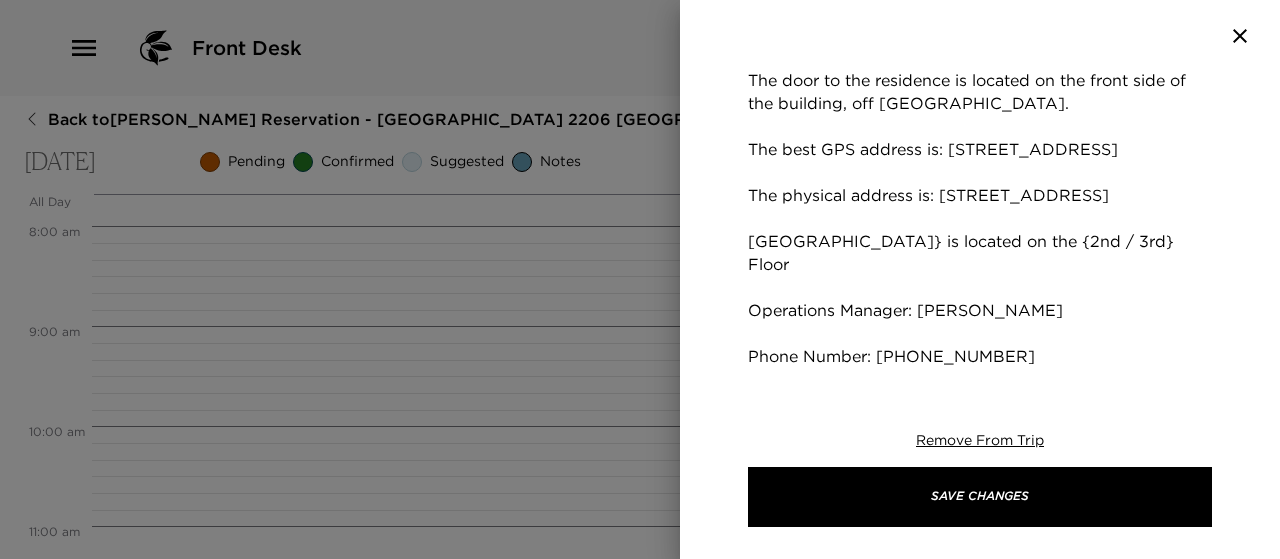 scroll, scrollTop: 776, scrollLeft: 0, axis: vertical 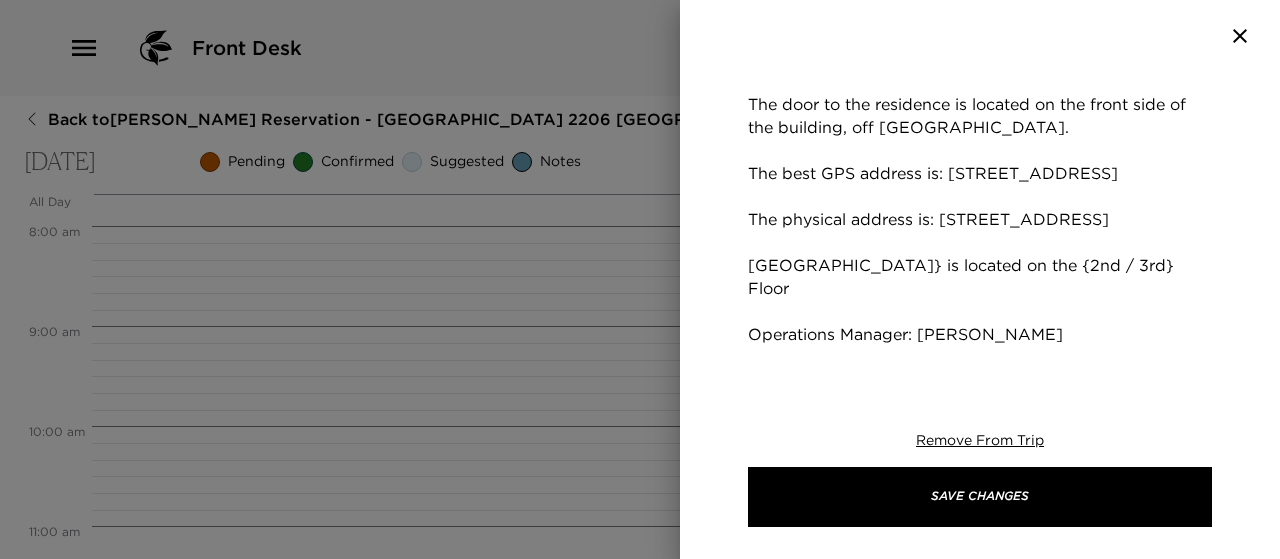 click on "Welcome to Playa Grande at La Jolla Shores!
Check-in time is at 4:00pm.
Andrew will be onsite to greet you and give you an orientation of your residence. Please call him 10-15 minutes prior to your arrival at the number below. He will meet you at the street corner of Avenida De La Playa and El Paseo Grande to direct you to parking.
The door to the residence is located on the front side of the building, off Avenida De La Playa.
The best GPS address is: 2202 Avenida De La Playa, La Jolla, CA 92037
The physical address is: {2204/2206} Avenida De La Playa, La Jolla, CA 92037
Sky Villa} is located on the {2nd / 3rd} Floor
Operations Manager: Andrew Lawrence
Phone Number: 619-622-3534" at bounding box center (980, 116) 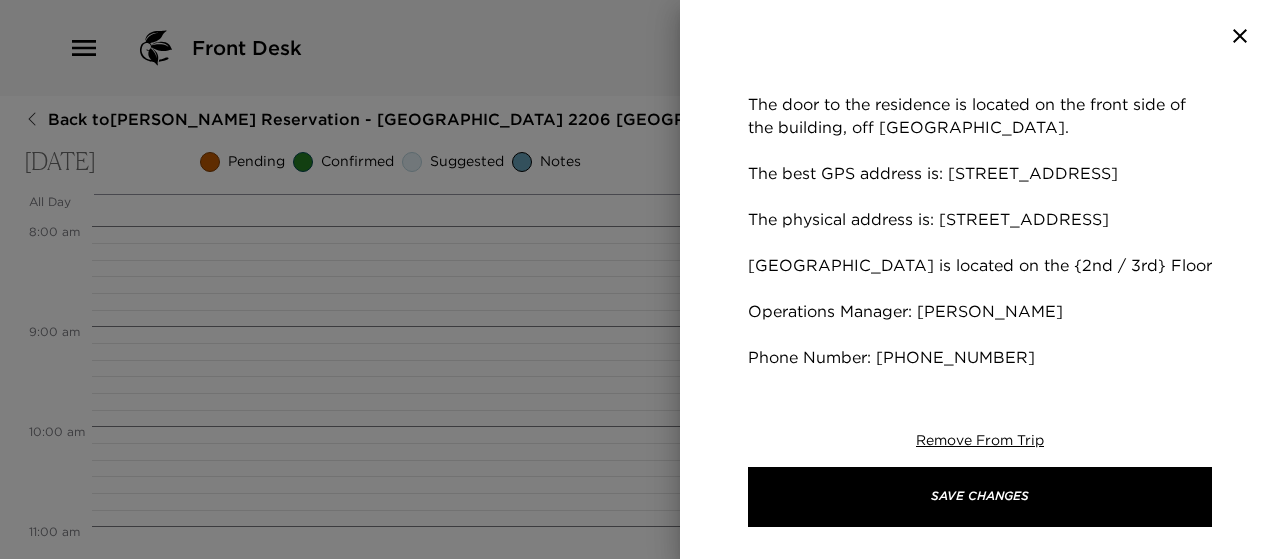 drag, startPoint x: 1012, startPoint y: 241, endPoint x: 961, endPoint y: 247, distance: 51.351727 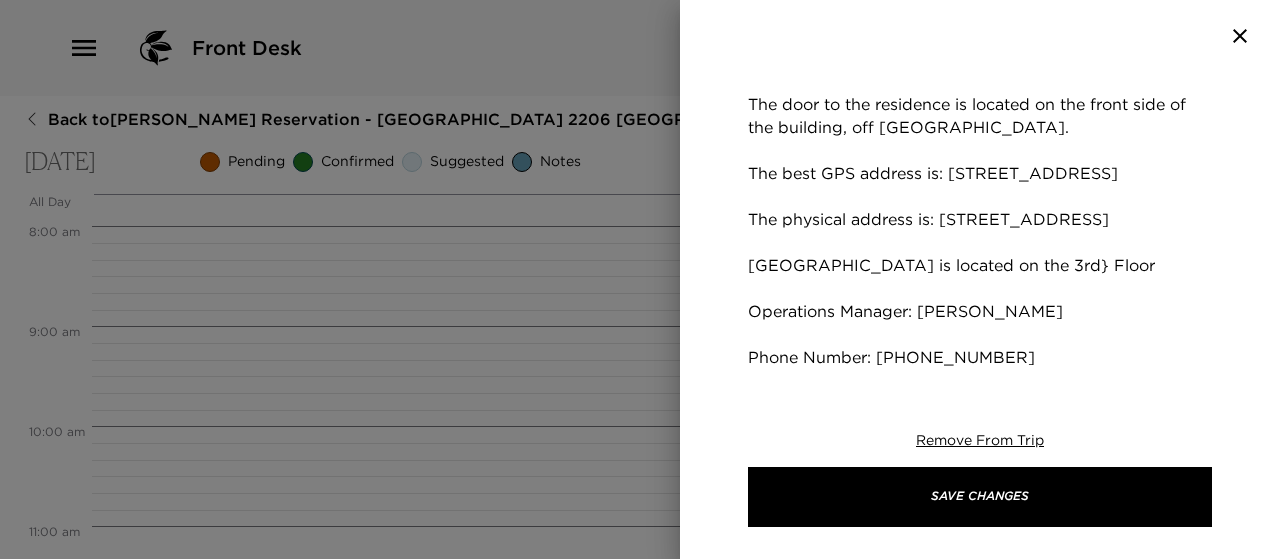 click on "Welcome to Playa Grande at La Jolla Shores!
Check-in time is at 4:00pm.
Andrew will be onsite to greet you and give you an orientation of your residence. Please call him 10-15 minutes prior to your arrival at the number below. He will meet you at the street corner of Avenida De La Playa and El Paseo Grande to direct you to parking.
The door to the residence is located on the front side of the building, off Avenida De La Playa.
The best GPS address is: 2202 Avenida De La Playa, La Jolla, CA 92037
The physical address is: {2204/2206} Avenida De La Playa, La Jolla, CA 92037
Sky Villa is located on the 3rd} Floor
Operations Manager: Andrew Lawrence
Phone Number: 619-622-3534" at bounding box center (980, 116) 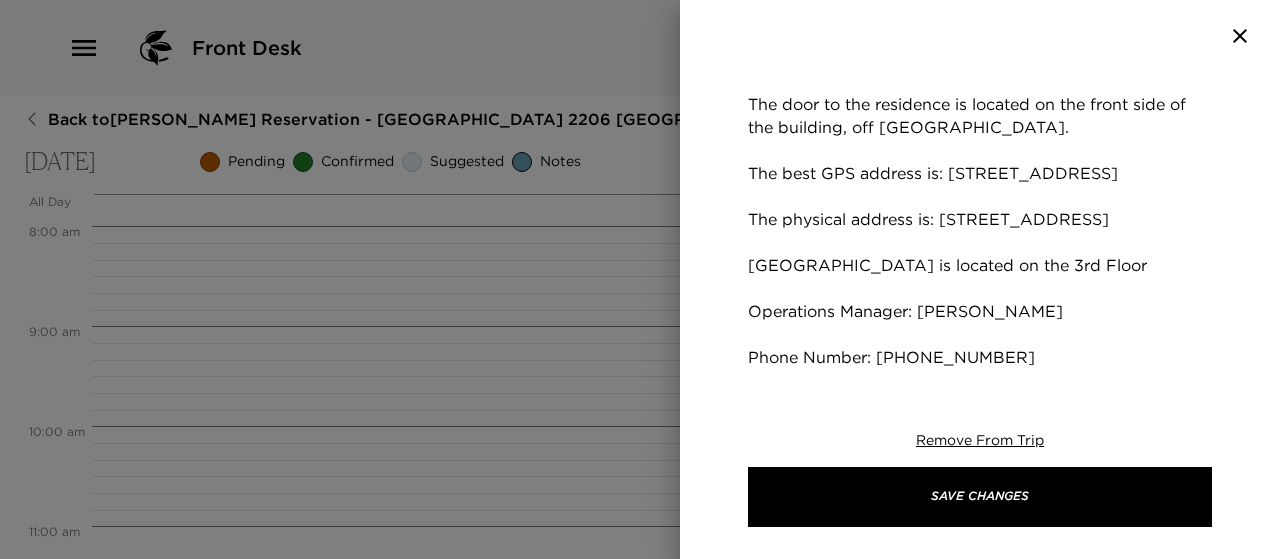 drag, startPoint x: 994, startPoint y: 175, endPoint x: 939, endPoint y: 177, distance: 55.03635 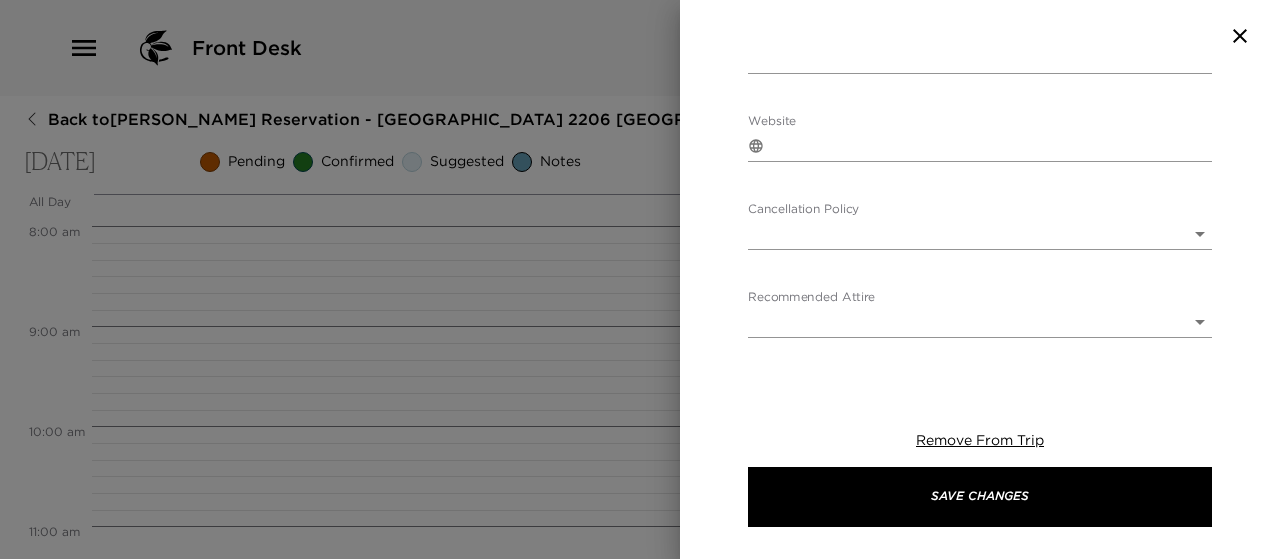 scroll, scrollTop: 1508, scrollLeft: 0, axis: vertical 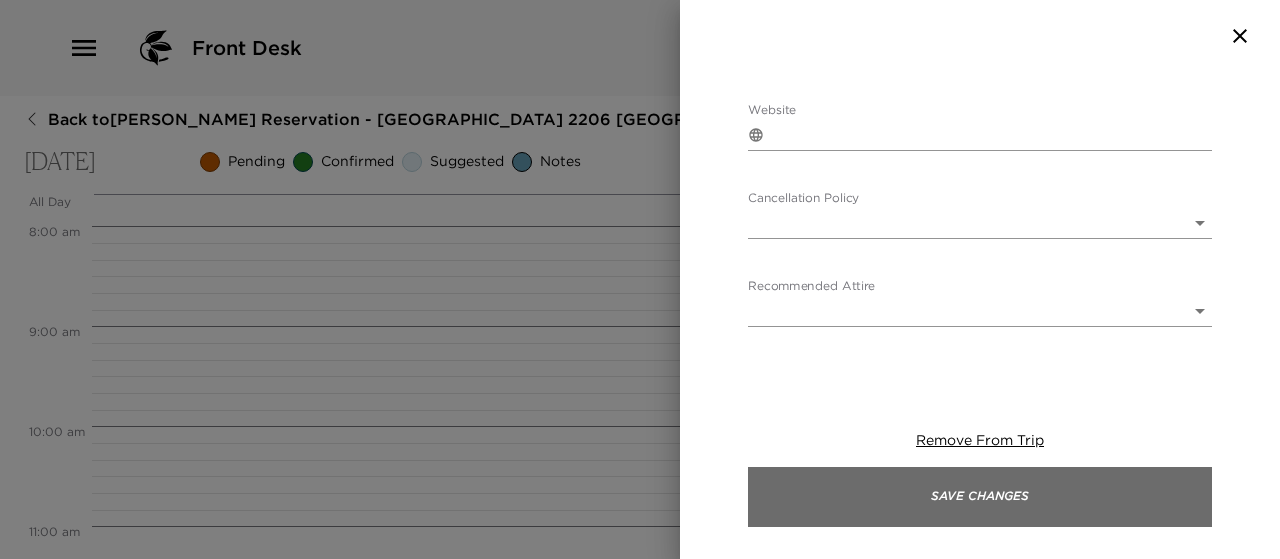 type on "Welcome to Playa Grande at La Jolla Shores!
Check-in time is at 4:00pm.
Andrew will be onsite to greet you and give you an orientation of your residence. Please call him 10-15 minutes prior to your arrival at the number below. He will meet you at the street corner of Avenida De La Playa and El Paseo Grande to direct you to parking.
The door to the residence is located on the front side of the building, off Avenida De La Playa.
The best GPS address is: 2202 Avenida De La Playa, La Jolla, CA 92037
The physical address is: 2206 Avenida De La Playa, La Jolla, CA 92037
Sky Villa is located on the 3rd Floor
Operations Manager: Andrew Lawrence
Phone Number: 619-622-3534" 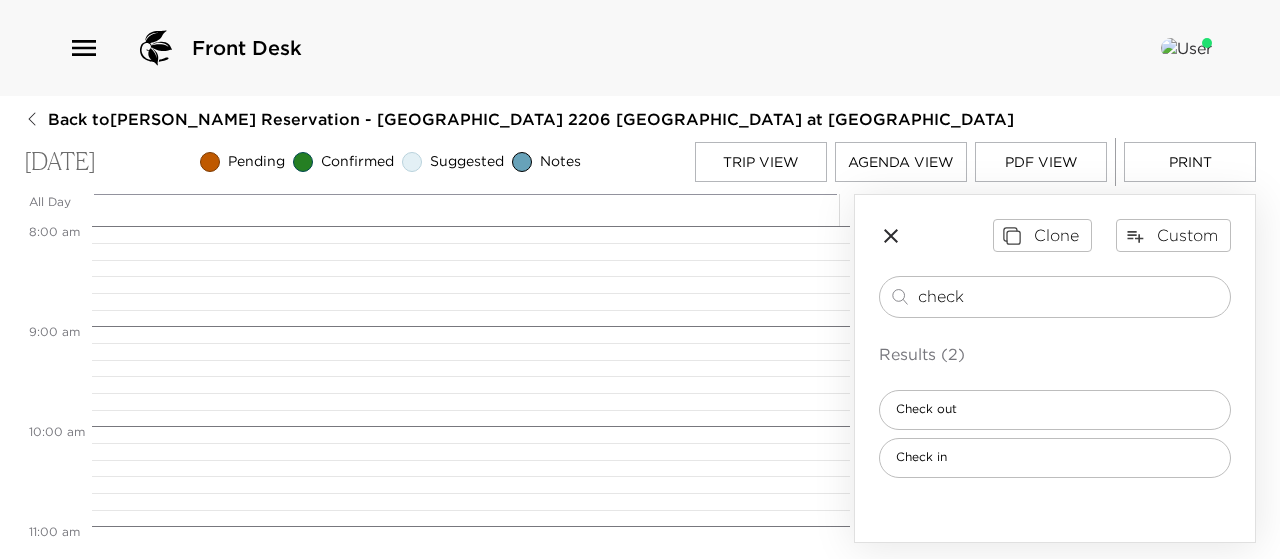 click 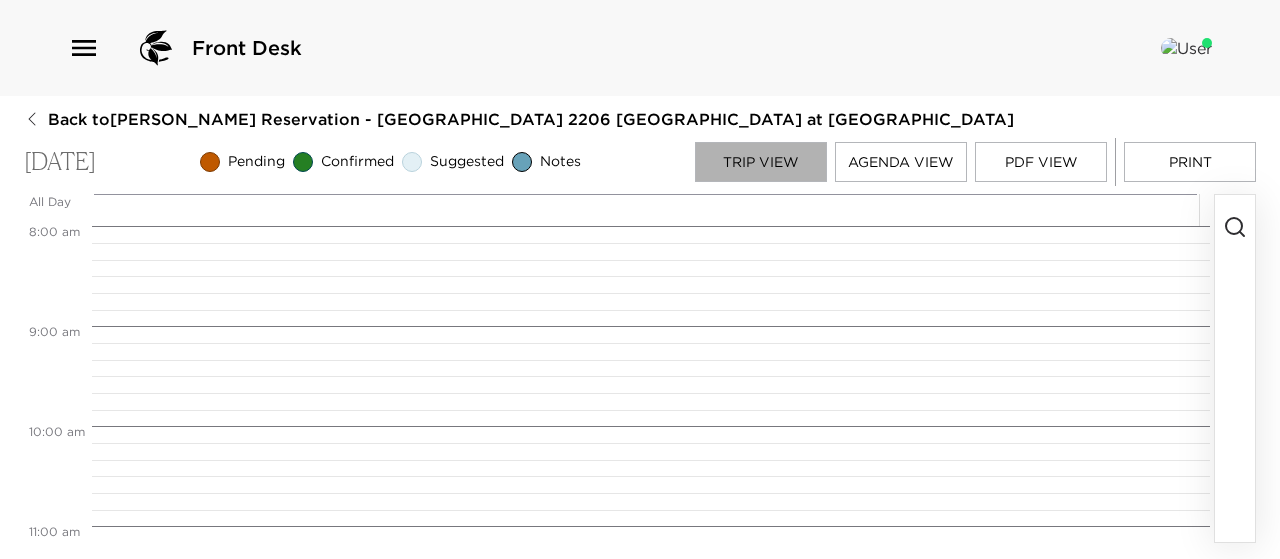 click on "Trip View" at bounding box center (761, 162) 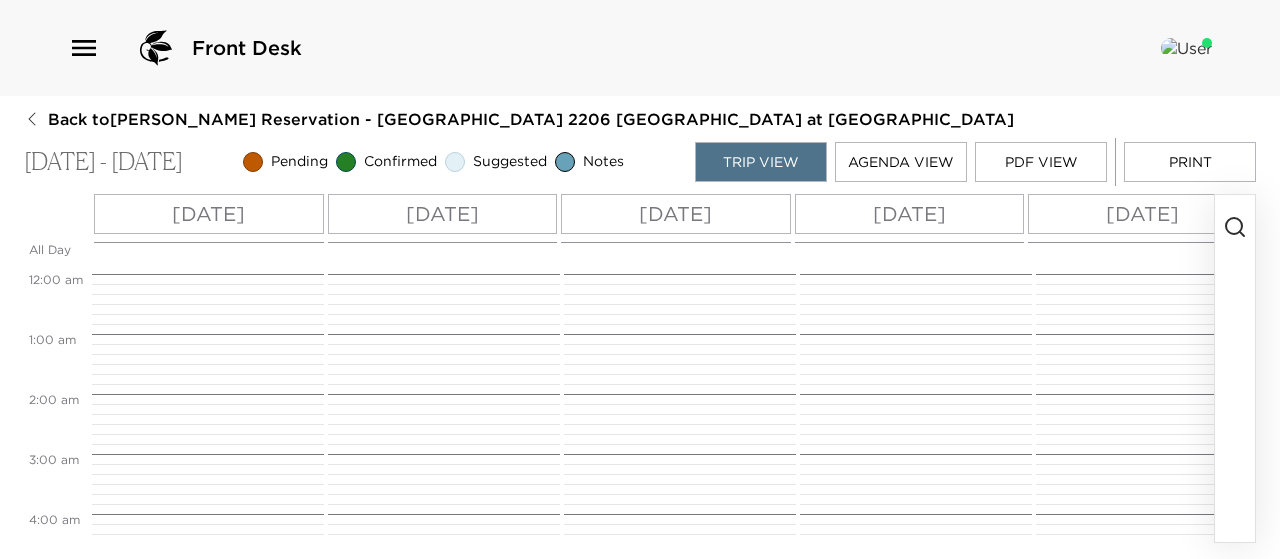 scroll, scrollTop: 960, scrollLeft: 0, axis: vertical 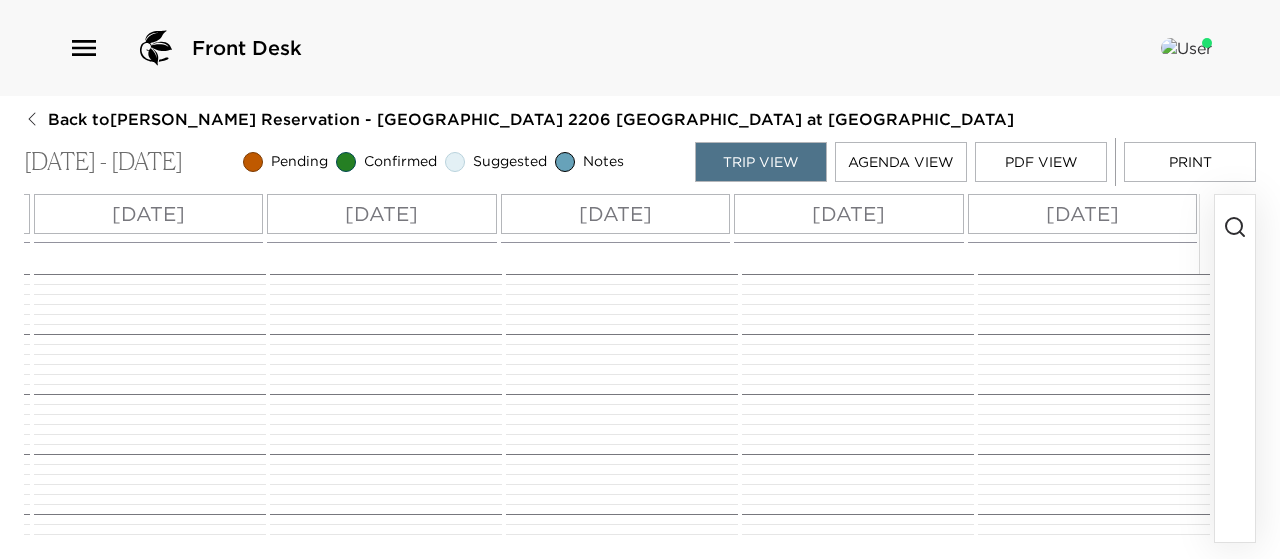 click on "Sun 07/20" at bounding box center [1083, 214] 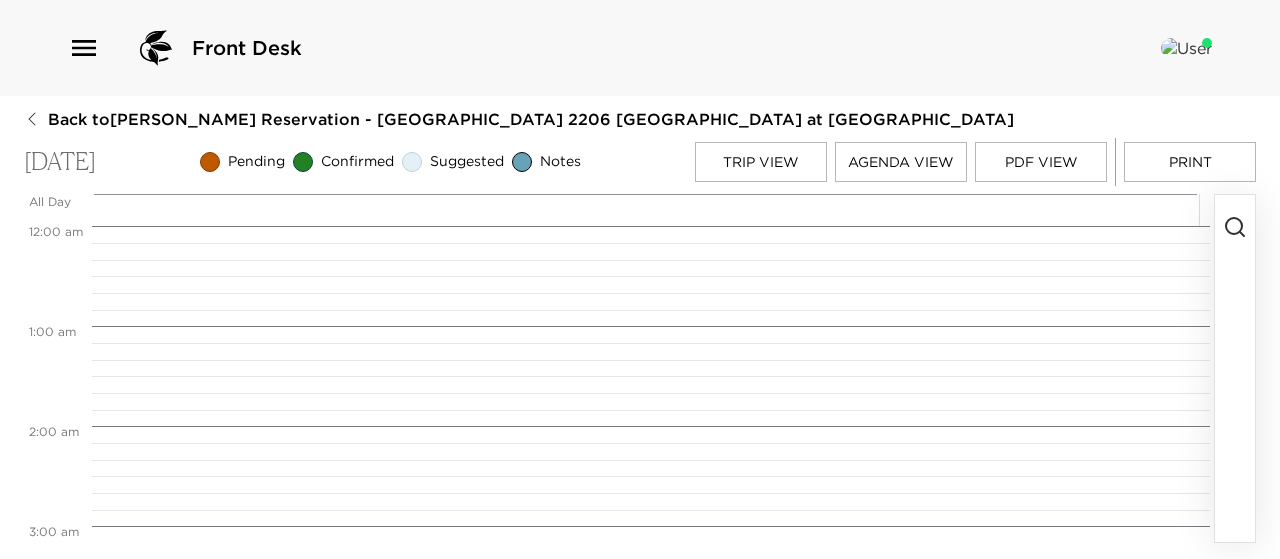 scroll, scrollTop: 800, scrollLeft: 0, axis: vertical 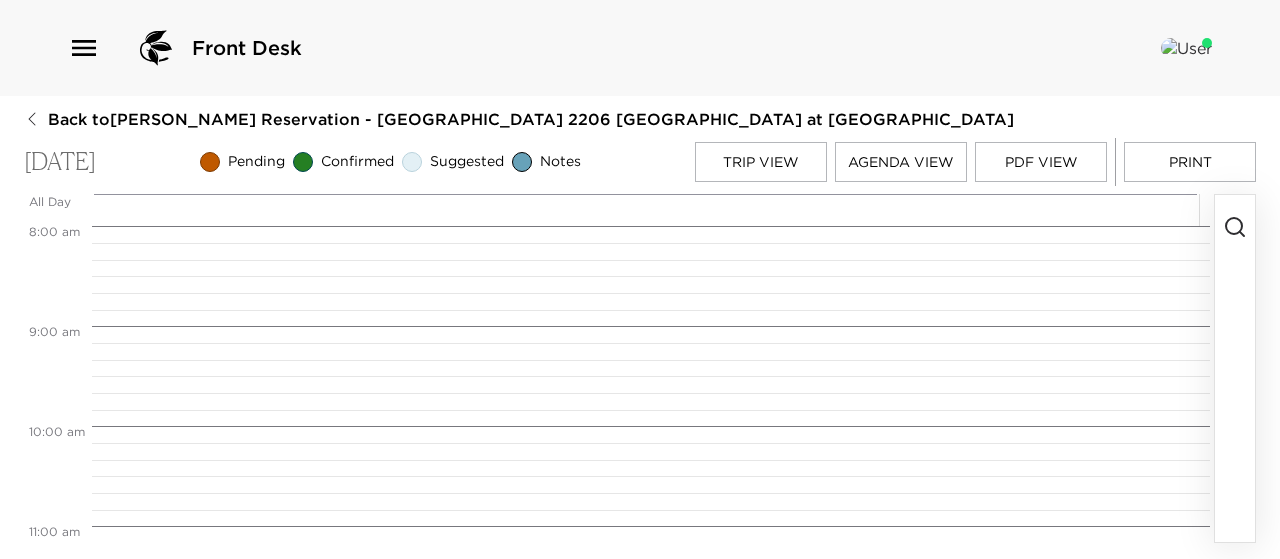 click 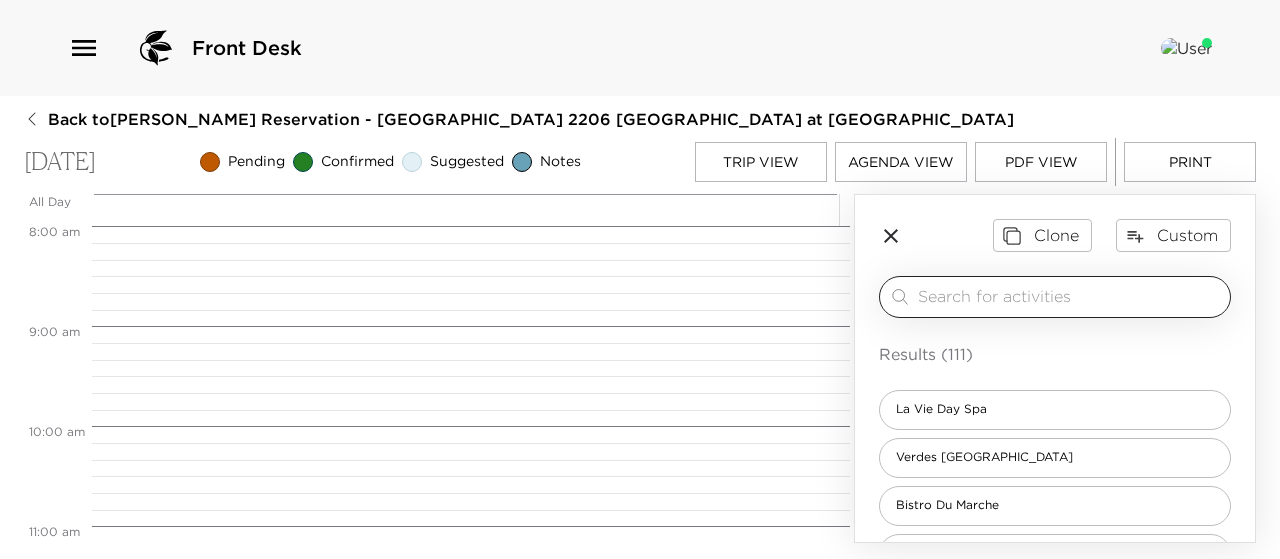 click at bounding box center (1070, 296) 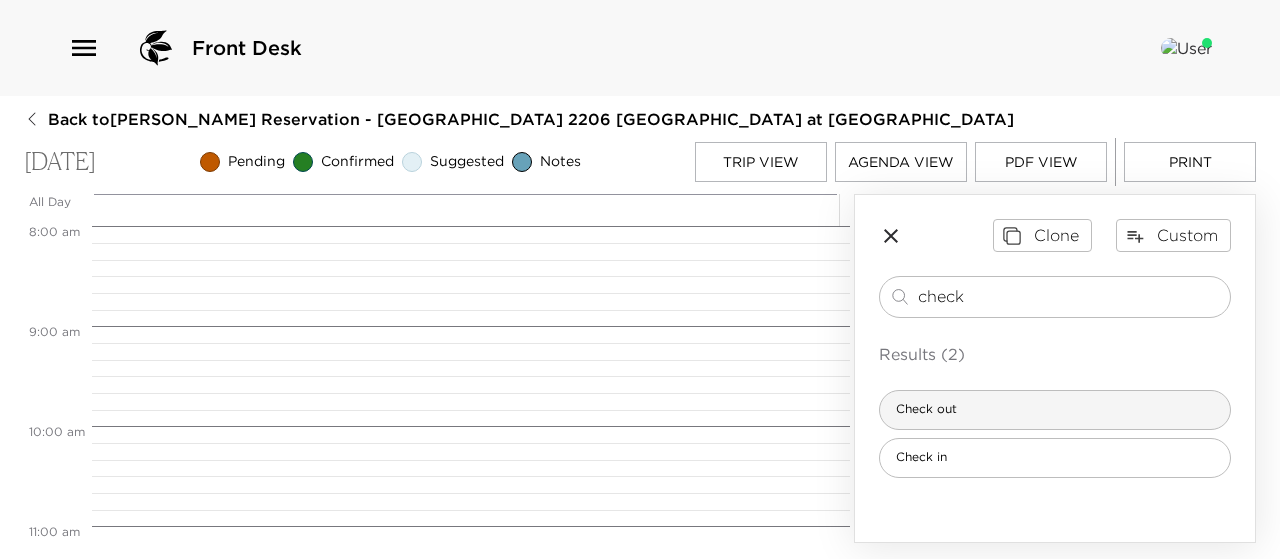 type on "check" 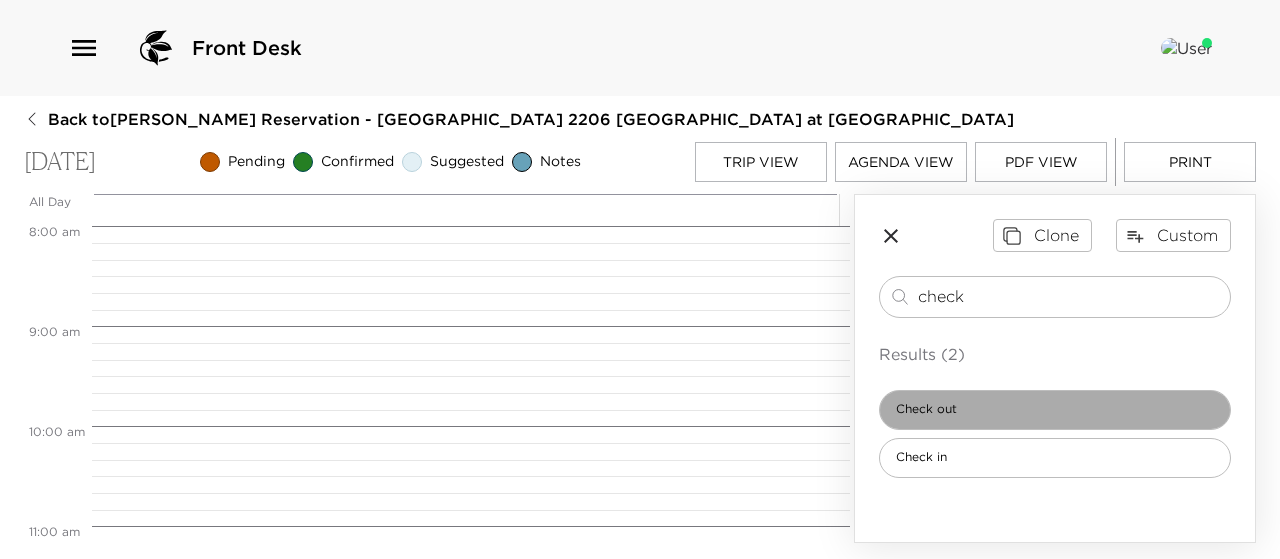 click on "Check out" at bounding box center (1055, 410) 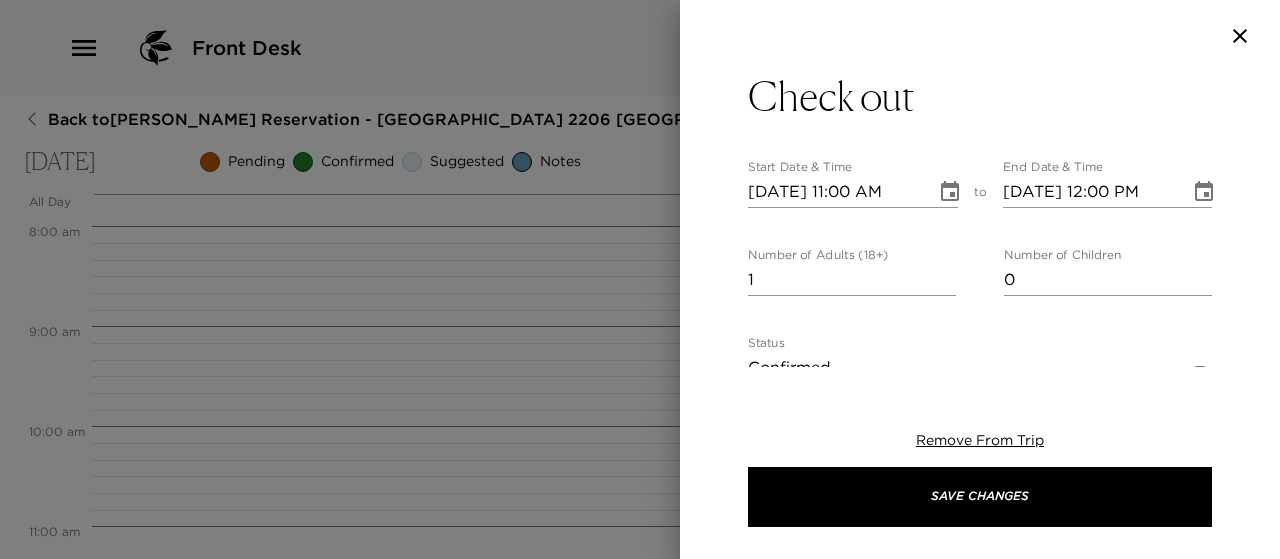 type on "Please note that check-out time from your residence is no later than 11:00am.
[PERSON_NAME] will stop by your residence around 10:45am to bid you farewell, receive any feedback about your stay and have any house bills approved.
Thank you for choosing to stay in [GEOGRAPHIC_DATA]. It was a pleasure to serve you and hope you enjoyed your time here.
Have a safe trip home and hope to see you again!" 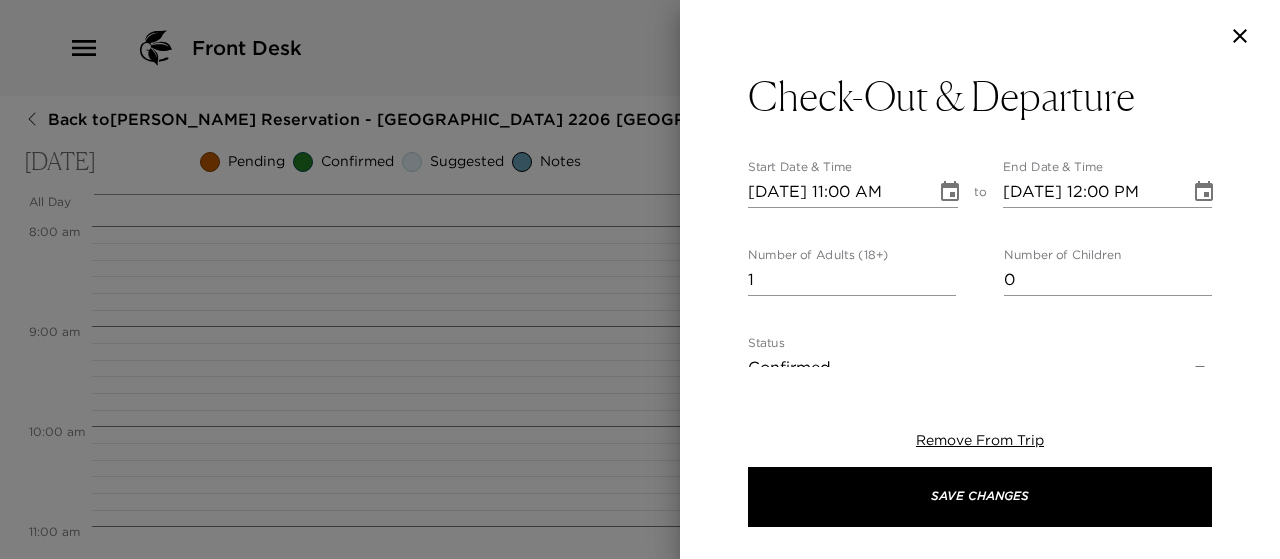 click on "1" at bounding box center (852, 280) 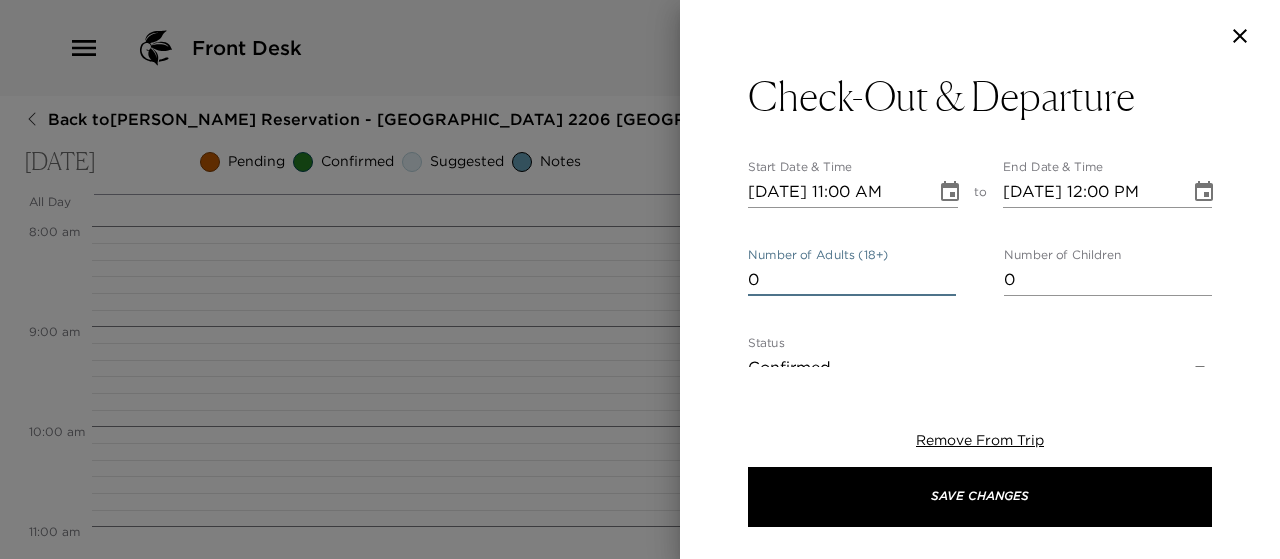 type on "0" 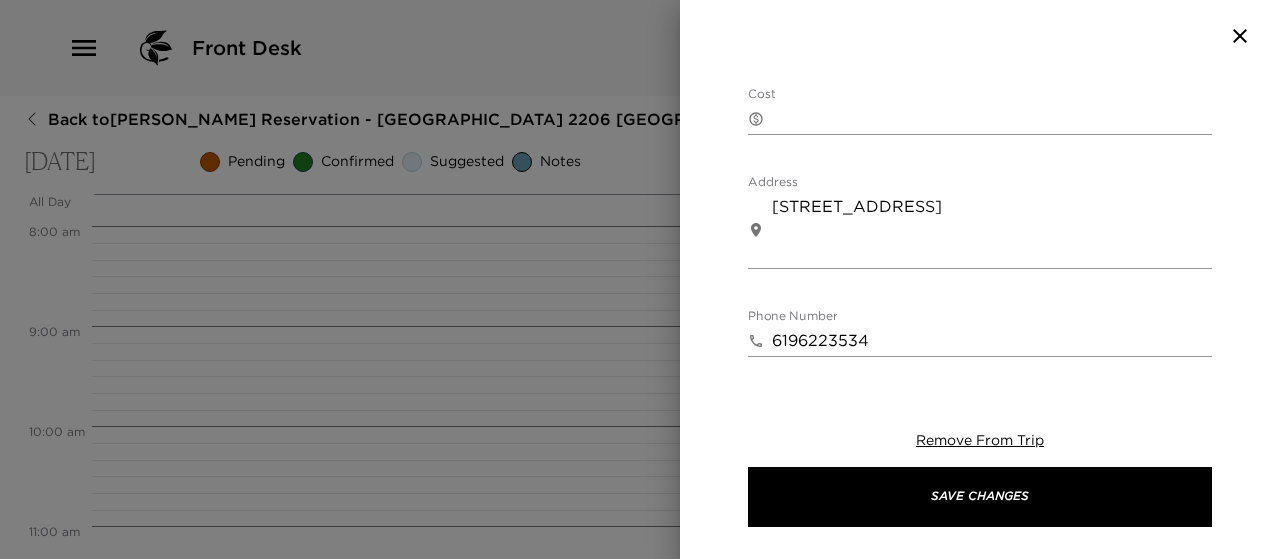 scroll, scrollTop: 1000, scrollLeft: 0, axis: vertical 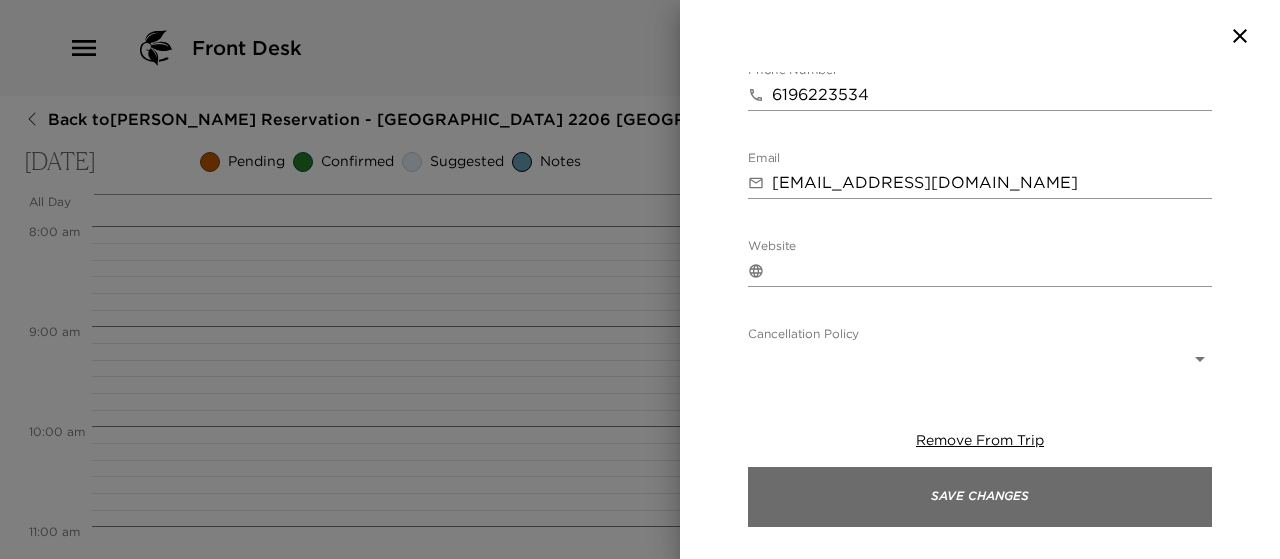 click on "Save Changes" at bounding box center (980, 497) 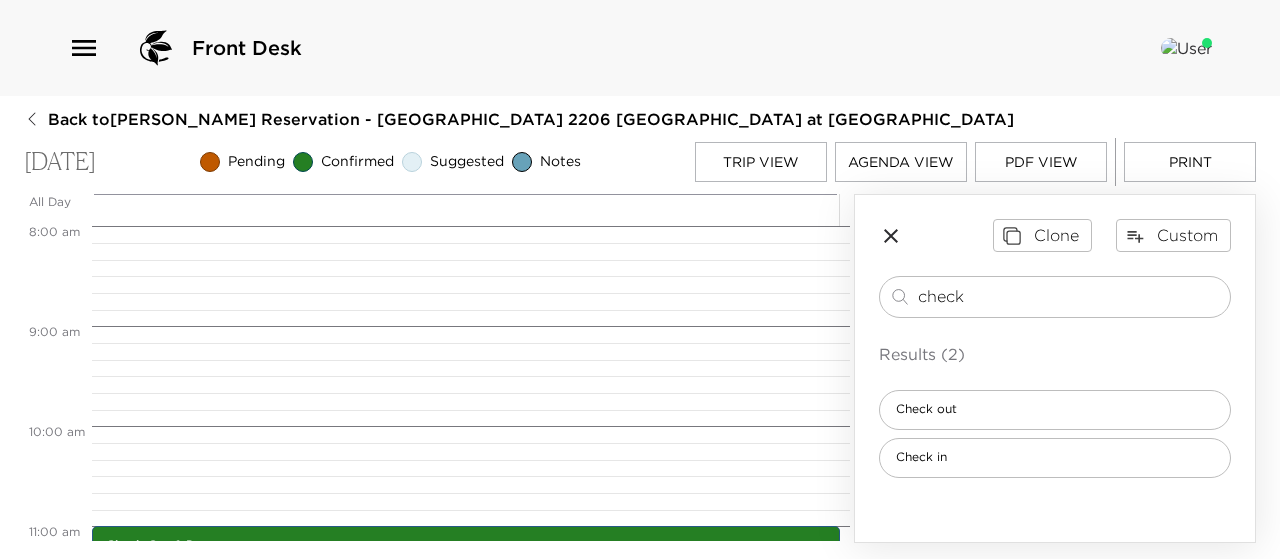 click on "PDF View" at bounding box center [1041, 162] 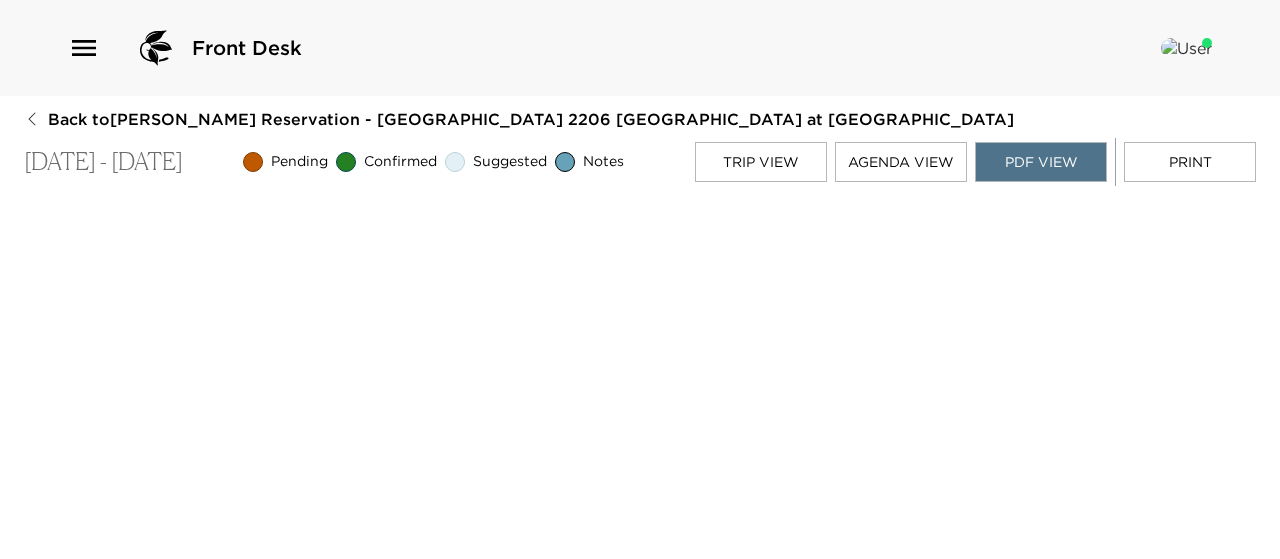 scroll, scrollTop: 4, scrollLeft: 0, axis: vertical 